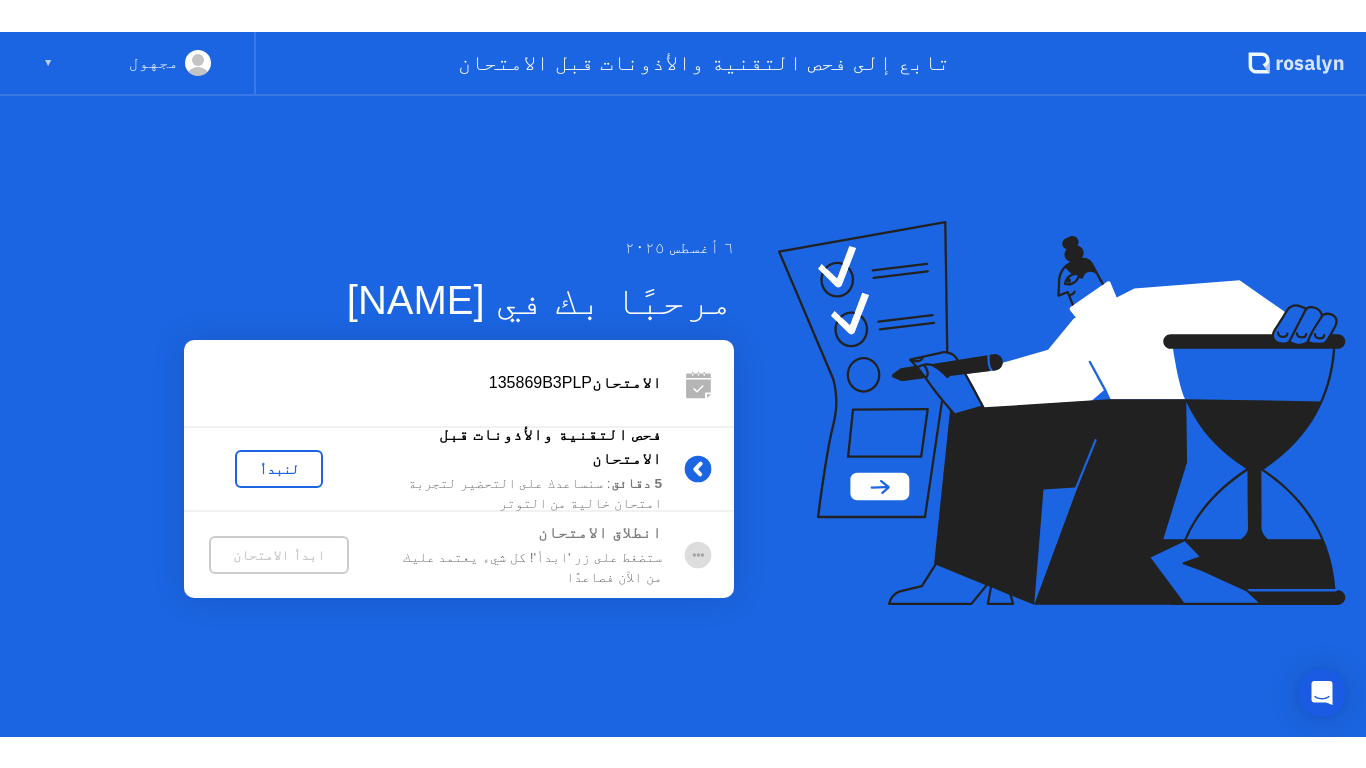 scroll, scrollTop: 0, scrollLeft: 0, axis: both 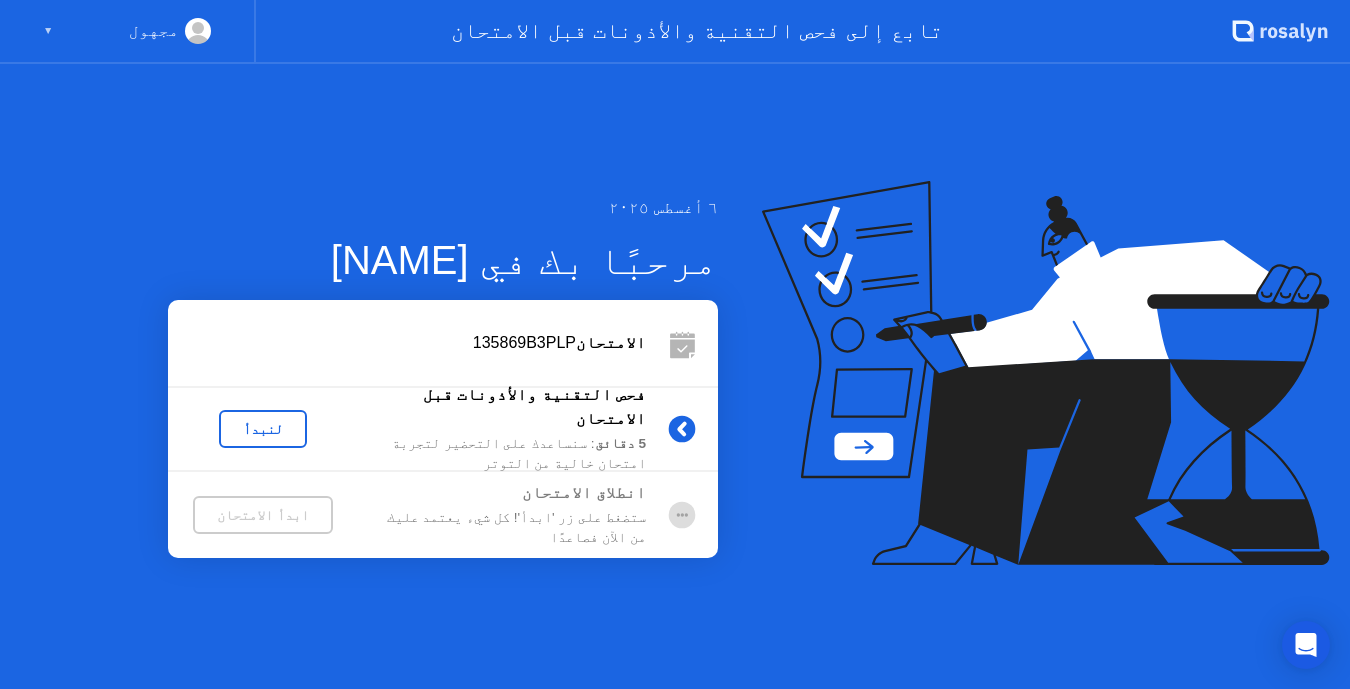 click on "لنبدأ" 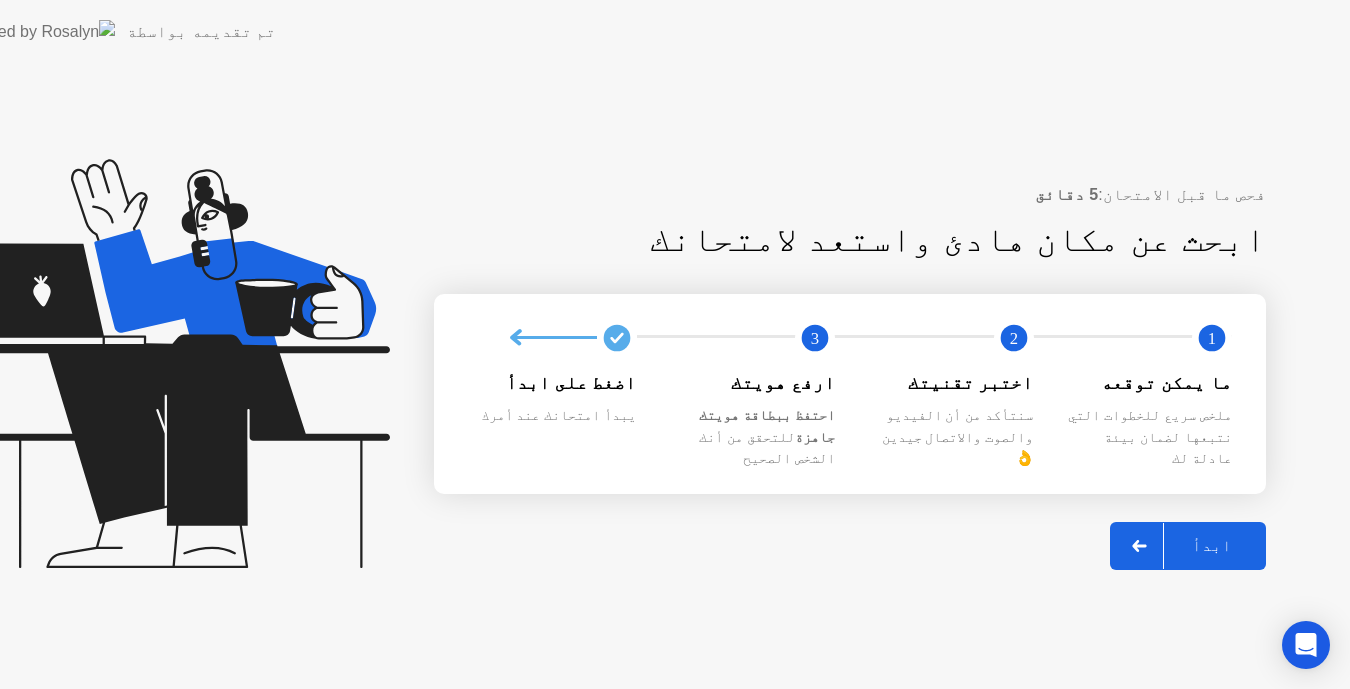 click on "ارفع هويتك احتفظ ببطاقة هويتك جاهزة  للتحقق من أنك الشخص الصحيح" 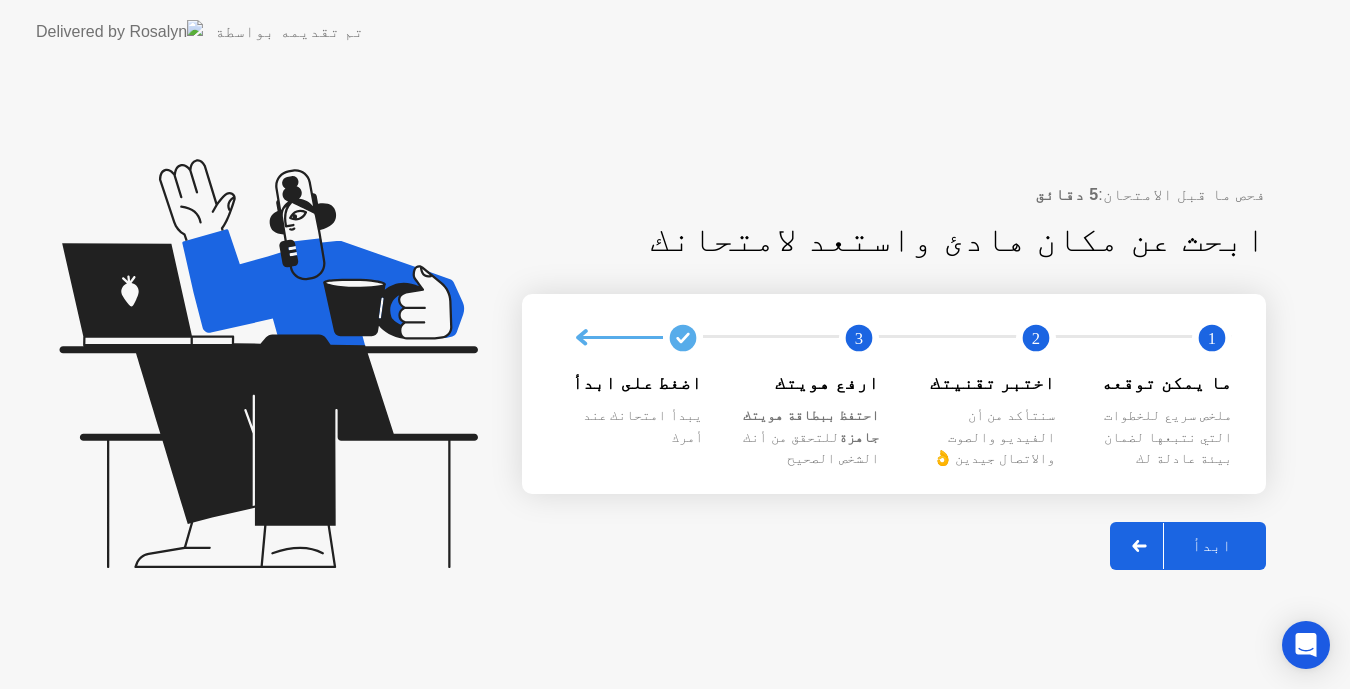 click on "يبدأ امتحانك عند أمرك" 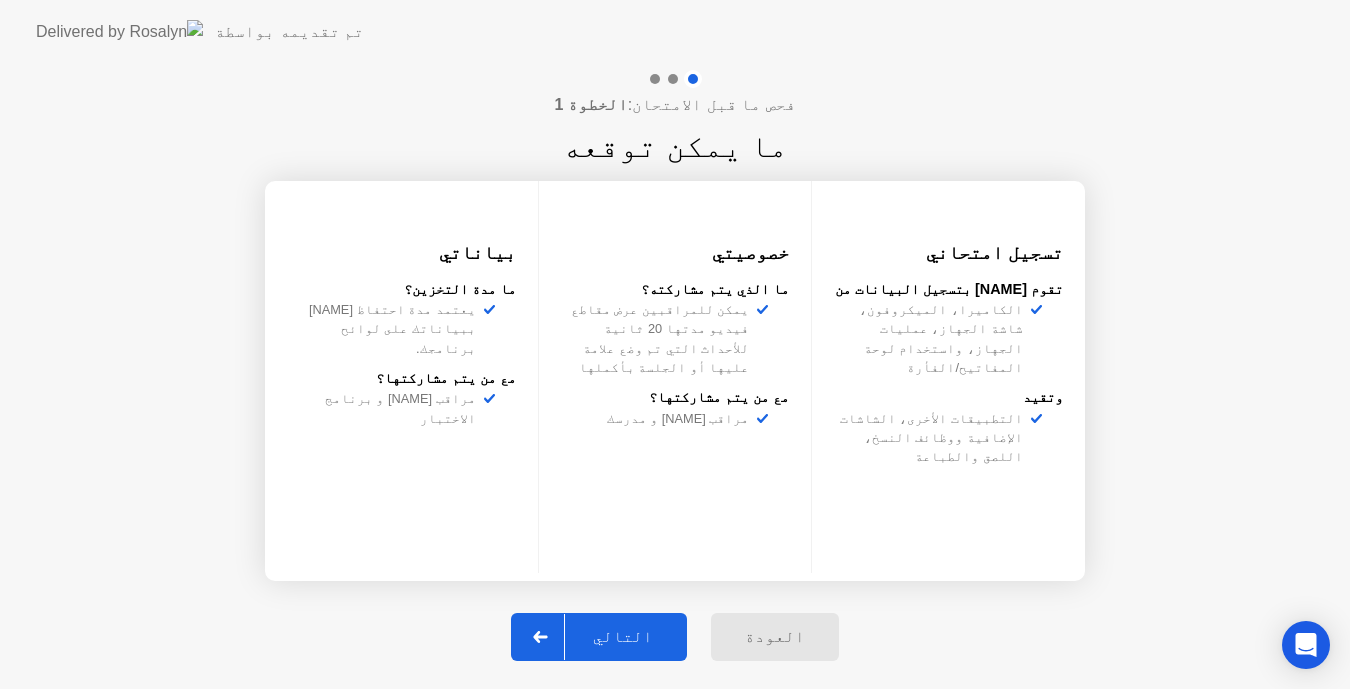 click on "التالي" 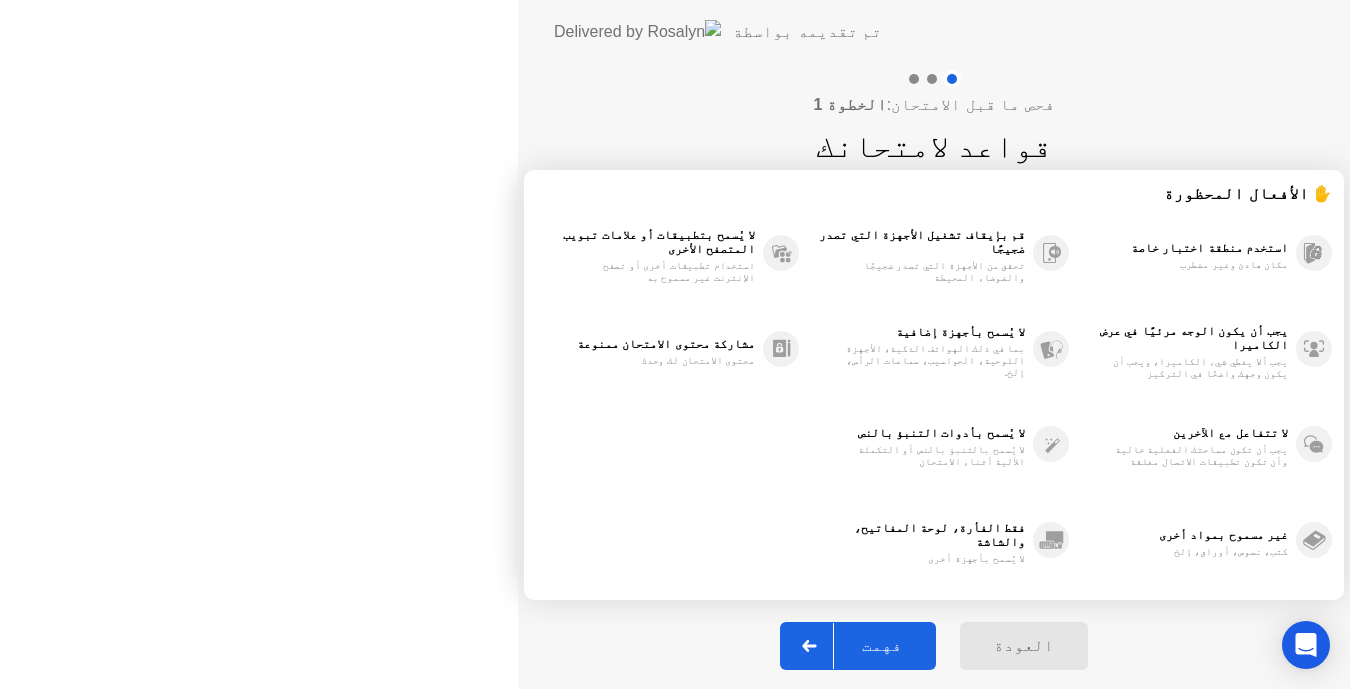 click on "فهمت" 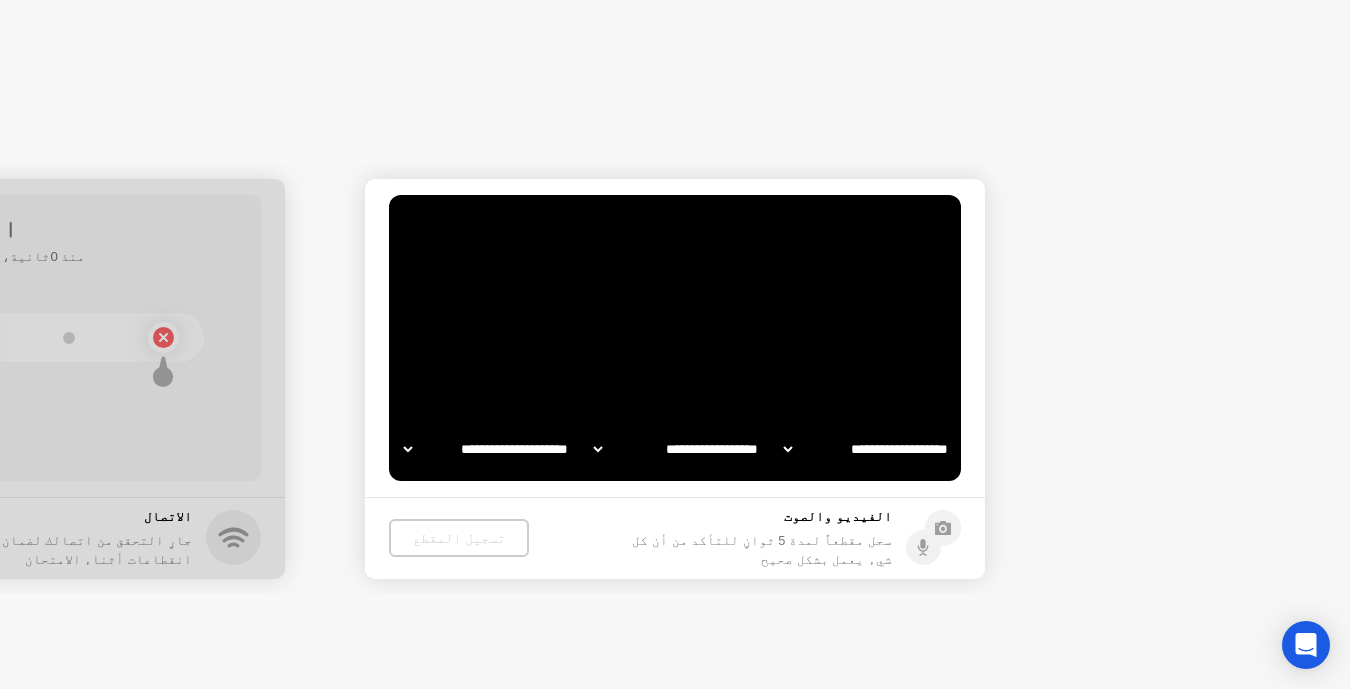 select on "**********" 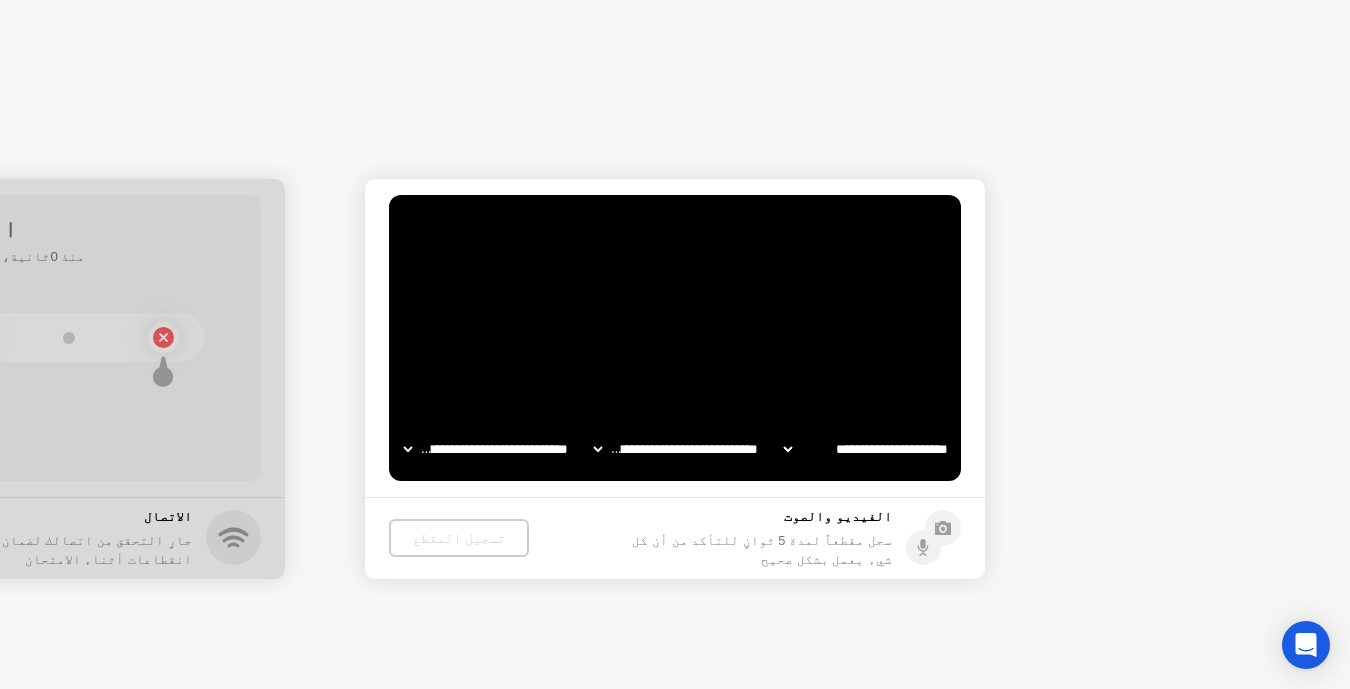 click 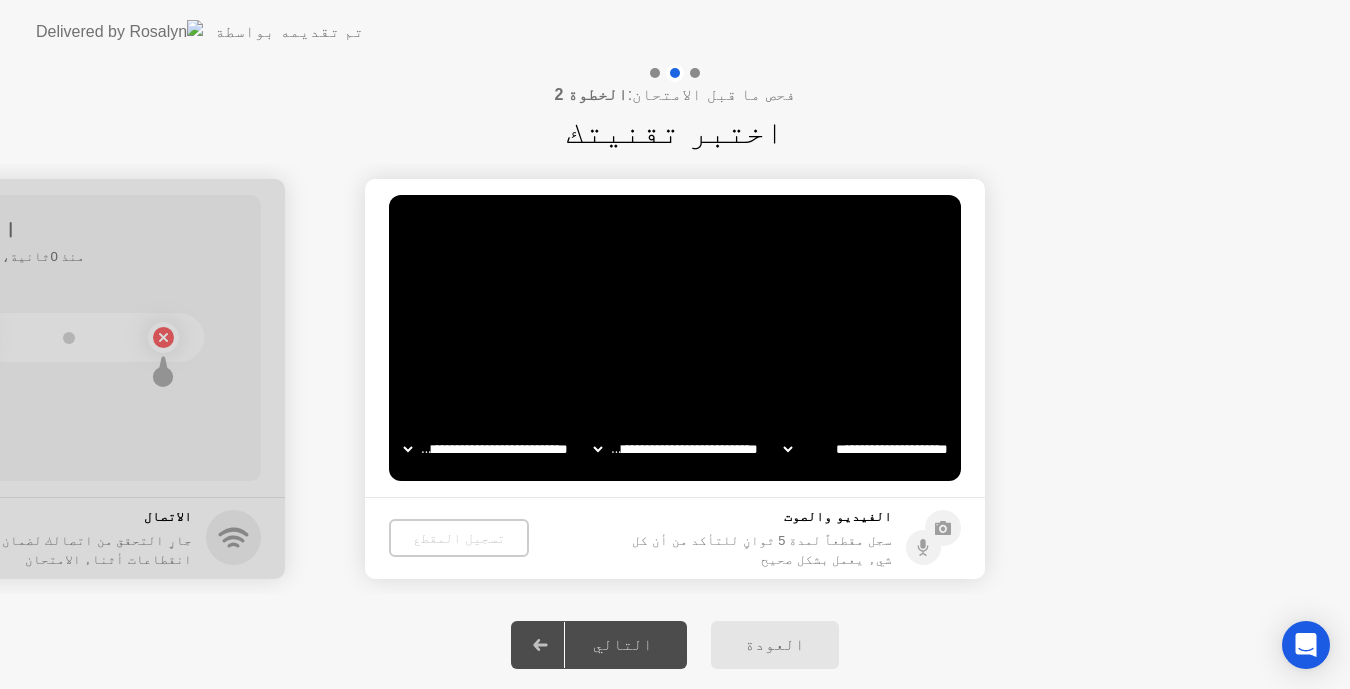 click on "**********" 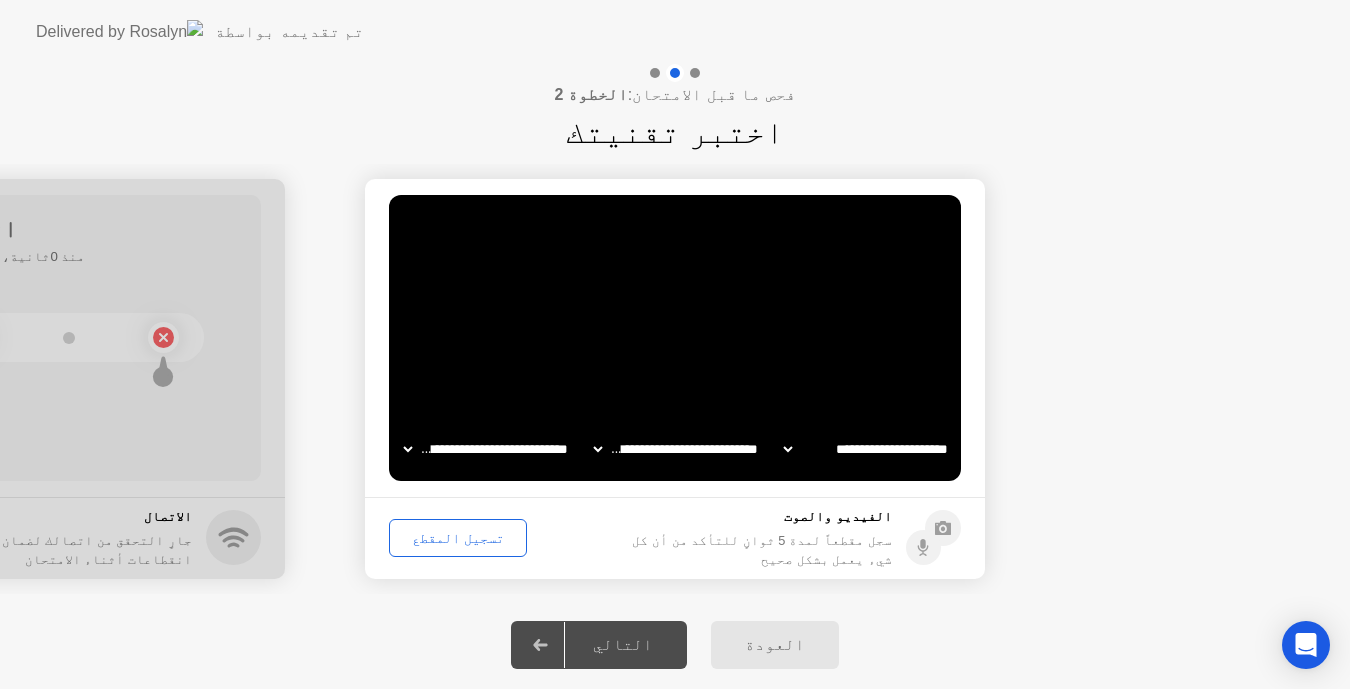 click on "**********" 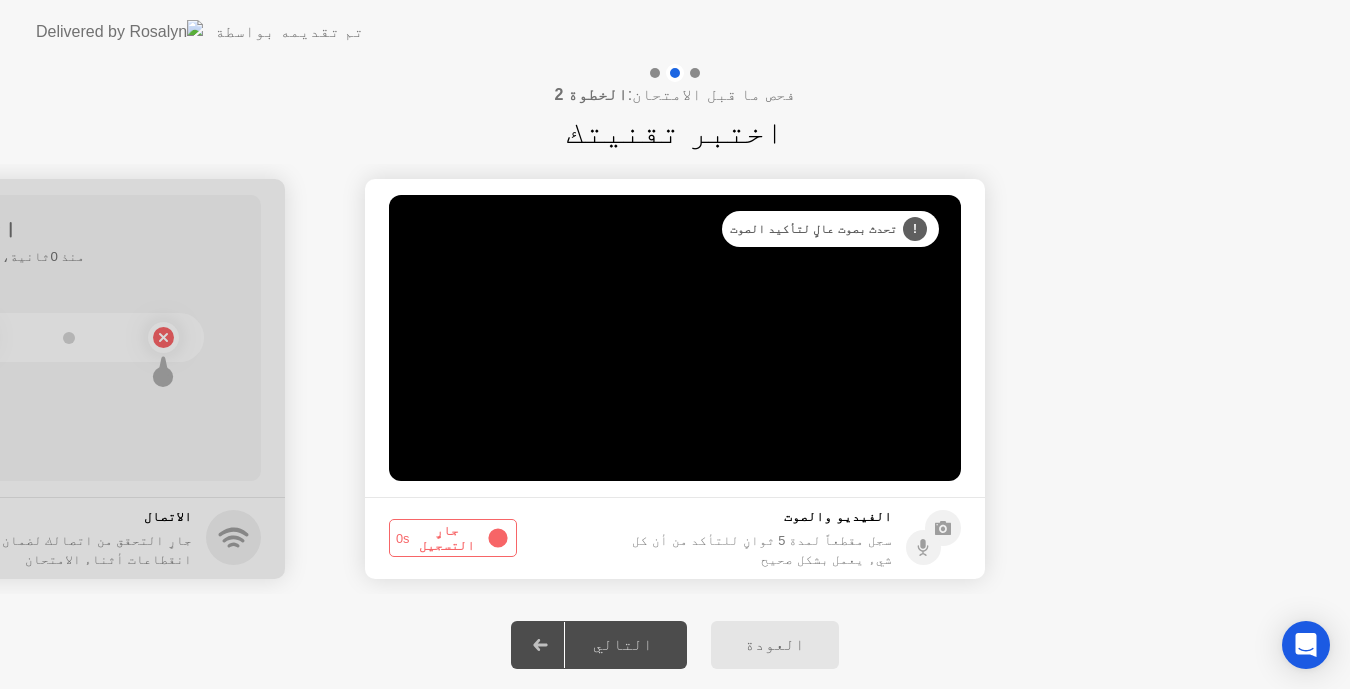 click on "جارٍ التسجيل  0s" 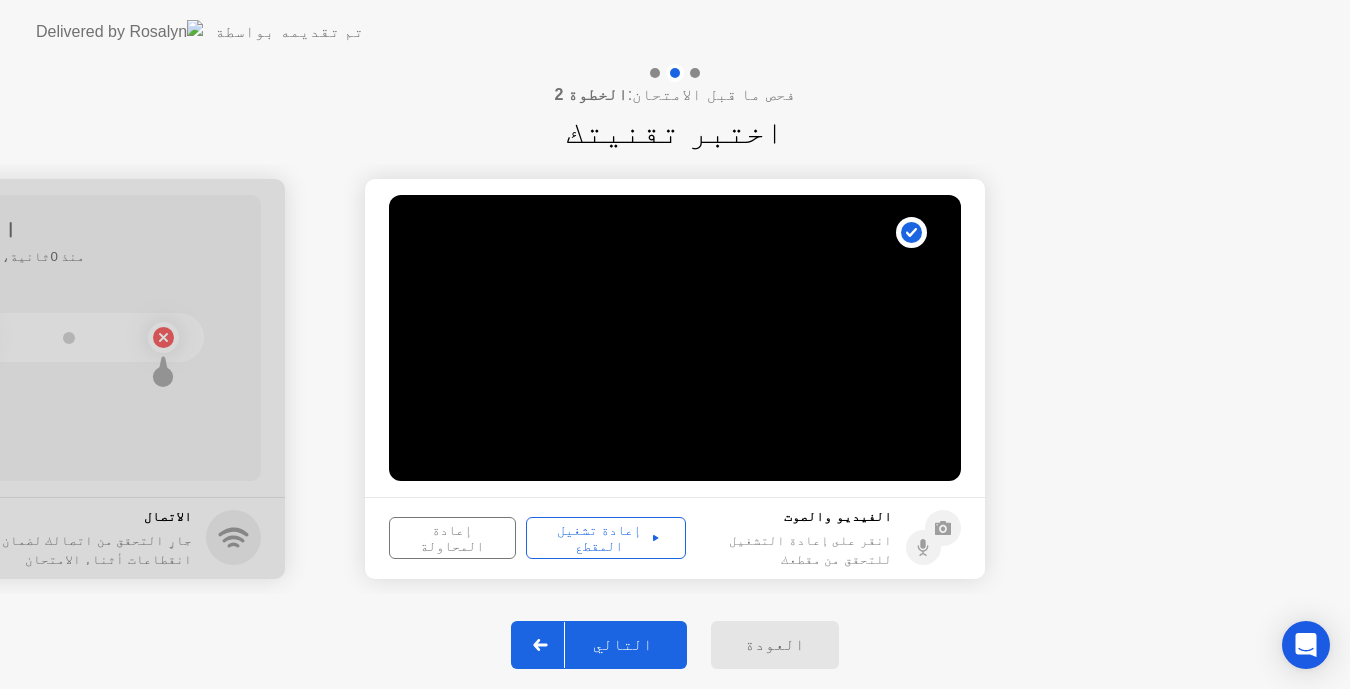 click on "إعادة تشغيل المقطع" 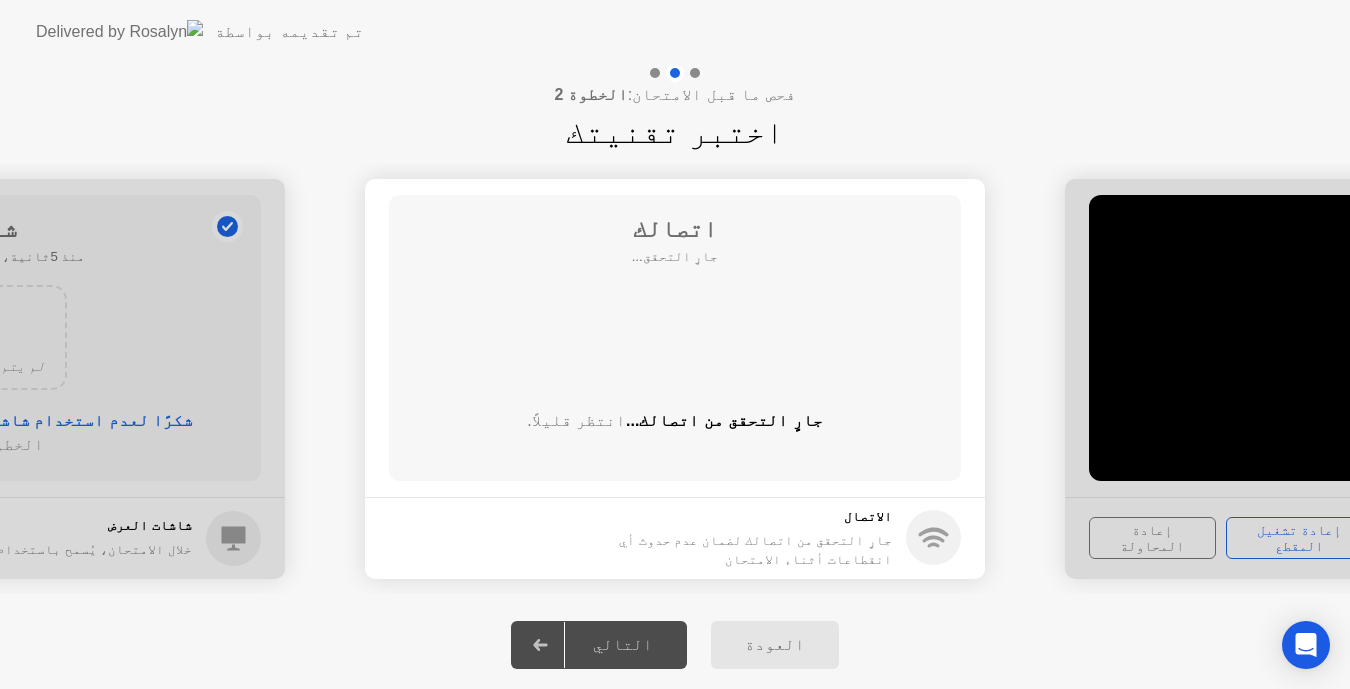 click on "الاتصال جارٍ التحقق من اتصالك لضمان عدم حدوث أي انقطاعات أثناء الامتحان" 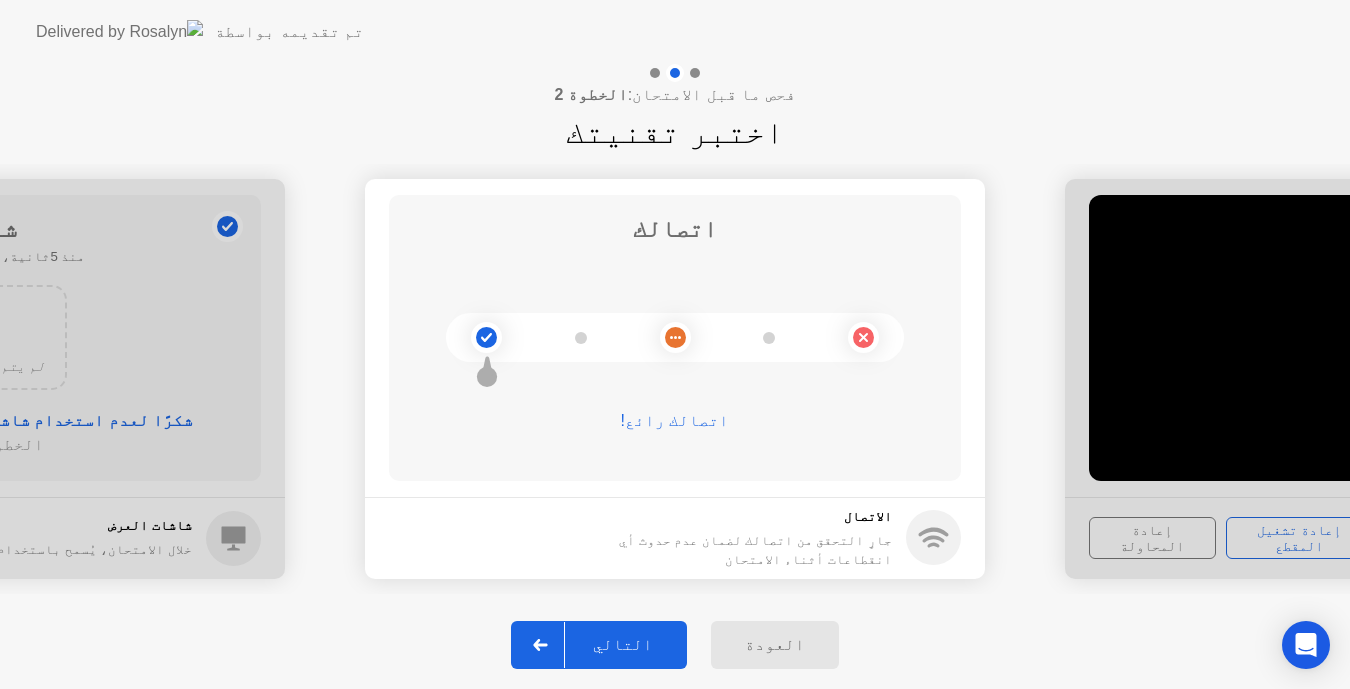 click on "التالي" 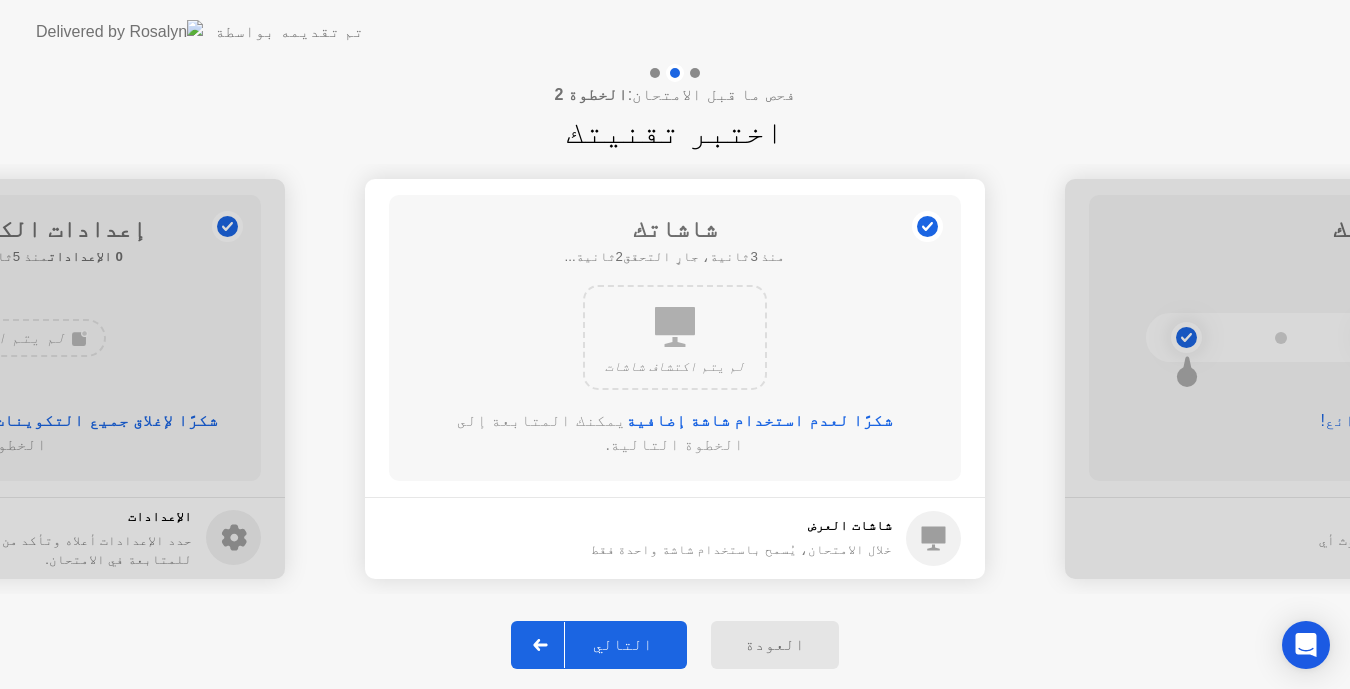 click on "التالي" 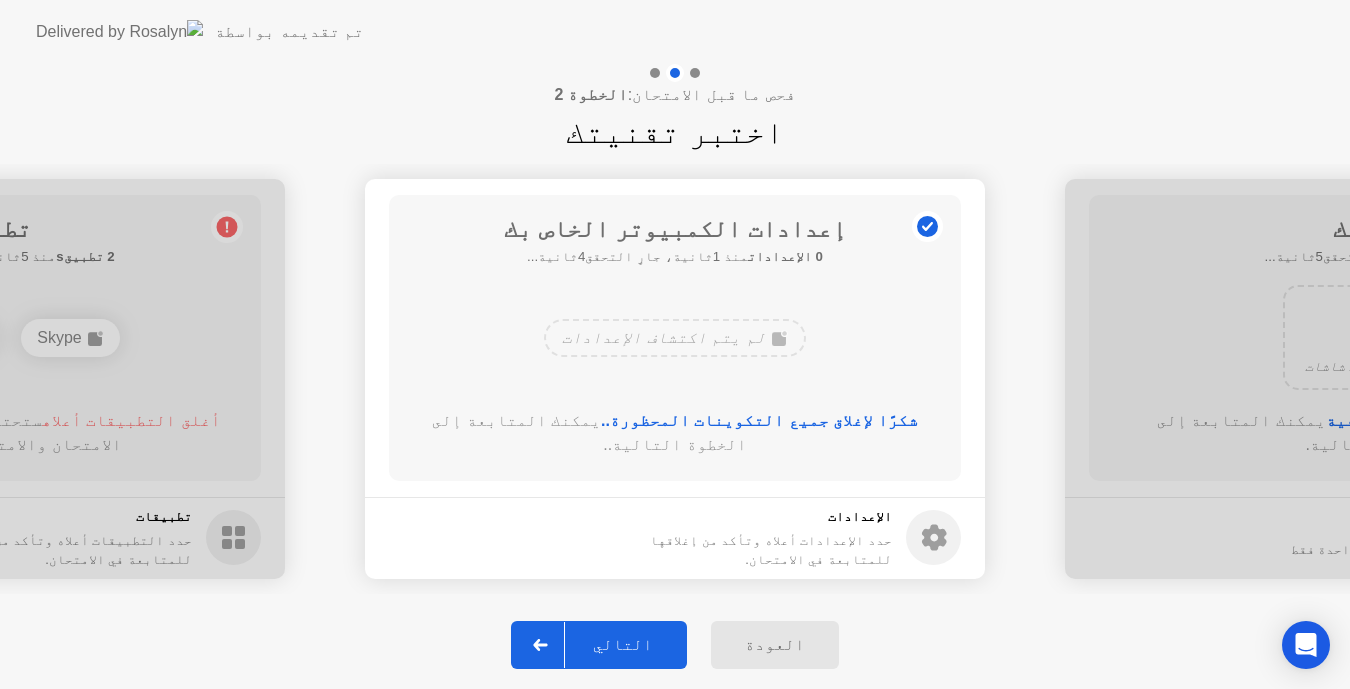 click on "التالي" 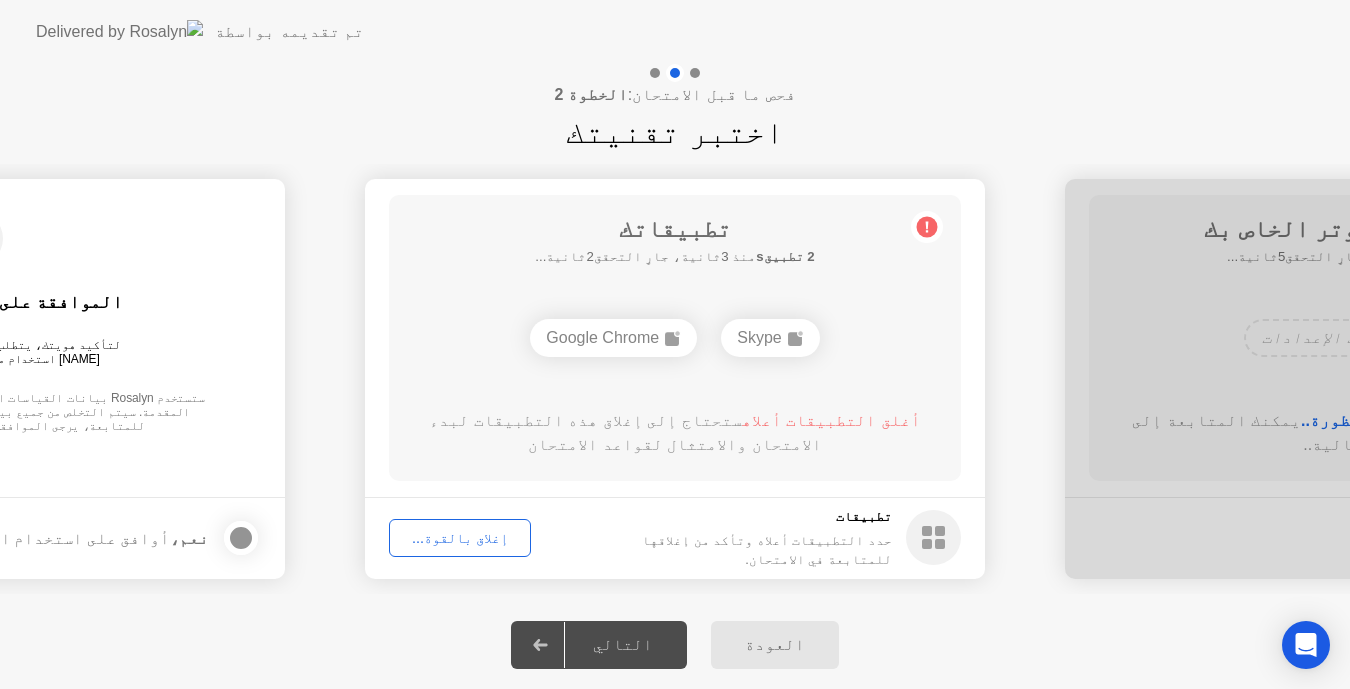 click on "العودة التالي" 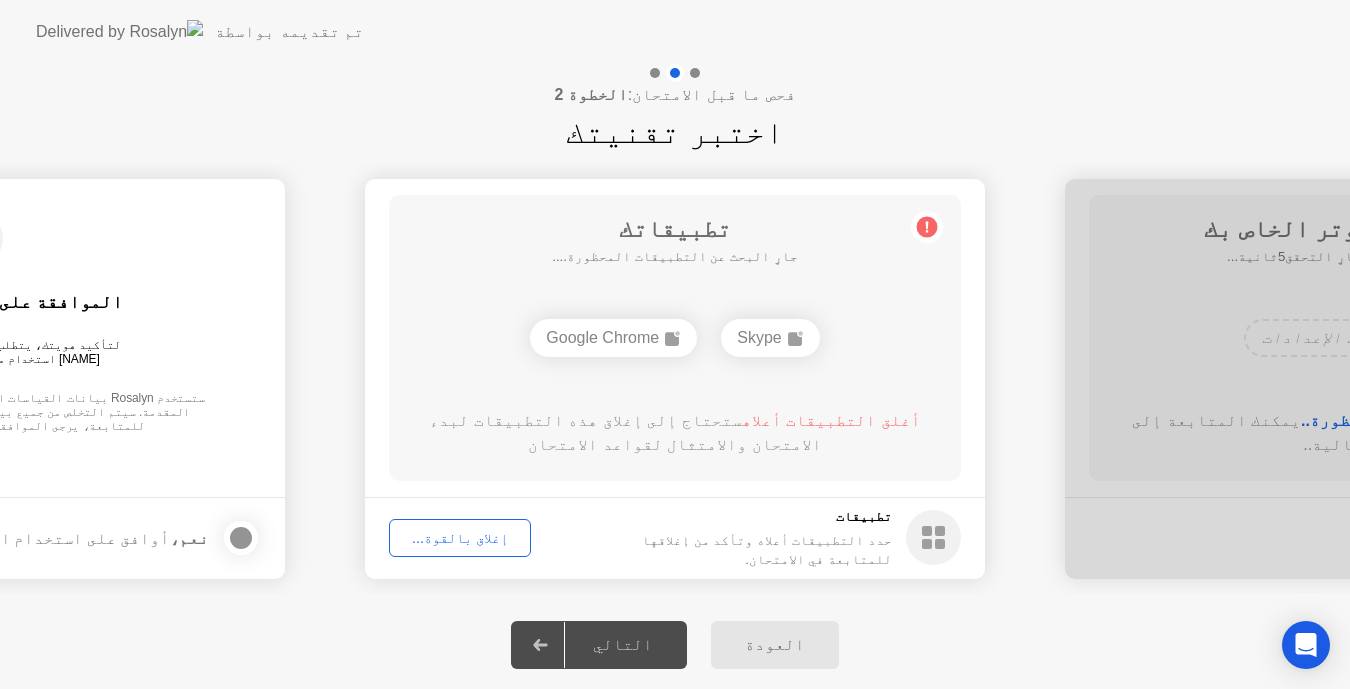 click on "التالي" 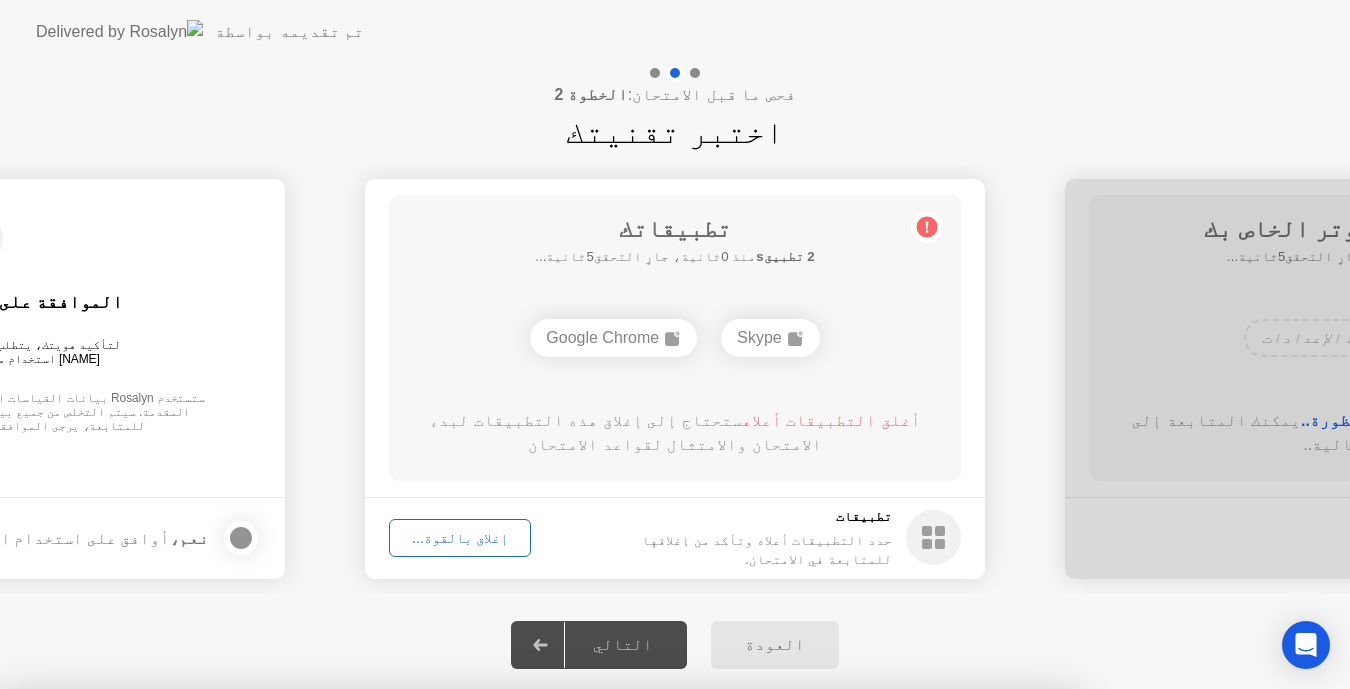 click at bounding box center (675, 689) 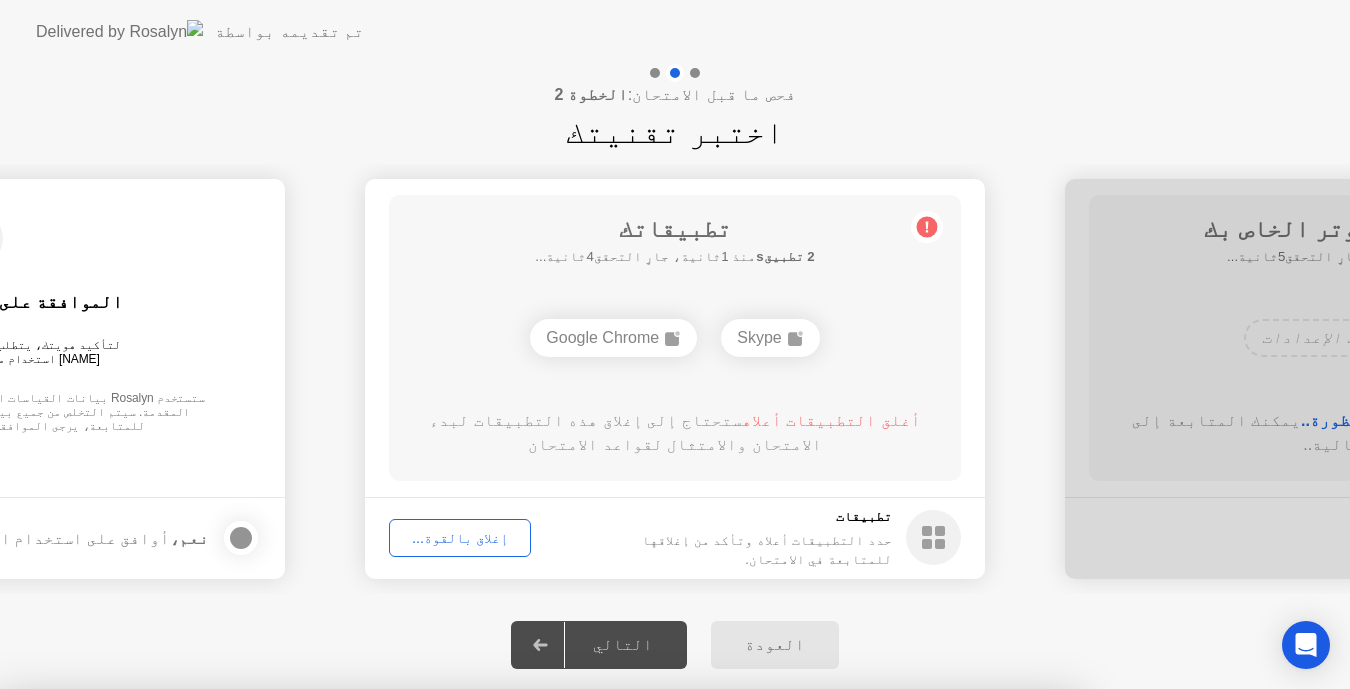 click on "تحتاج مساعدة؟ دع [NAME] تغلق تطبيقاتك نيابةً عنك  بالضغط على "تأكيد" أدناه سيتم إغلاقها بالقوة  Skype  and  1 other app  حتى إذا كانت هناك تغييرات غير محفوظة..  تعرف على المزيد حول إغلاق التطبيقات" at bounding box center (540, 780) 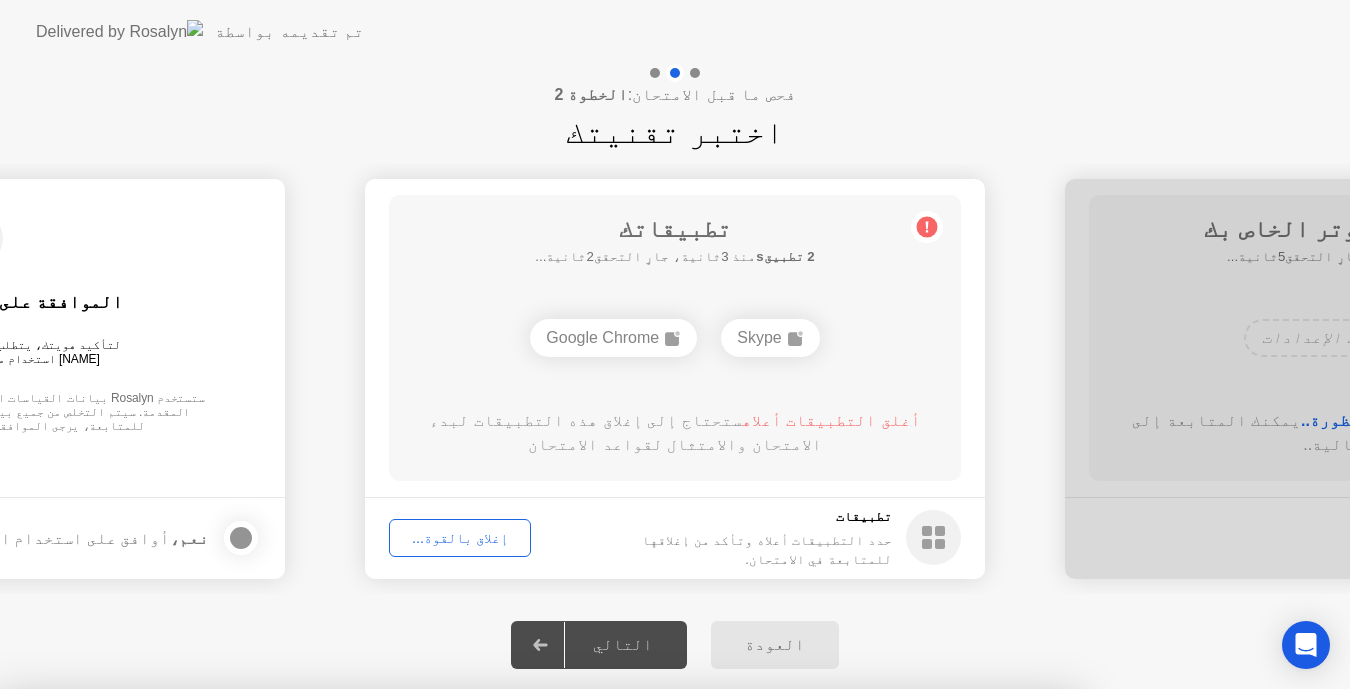 click on "تأكيد" at bounding box center (608, 965) 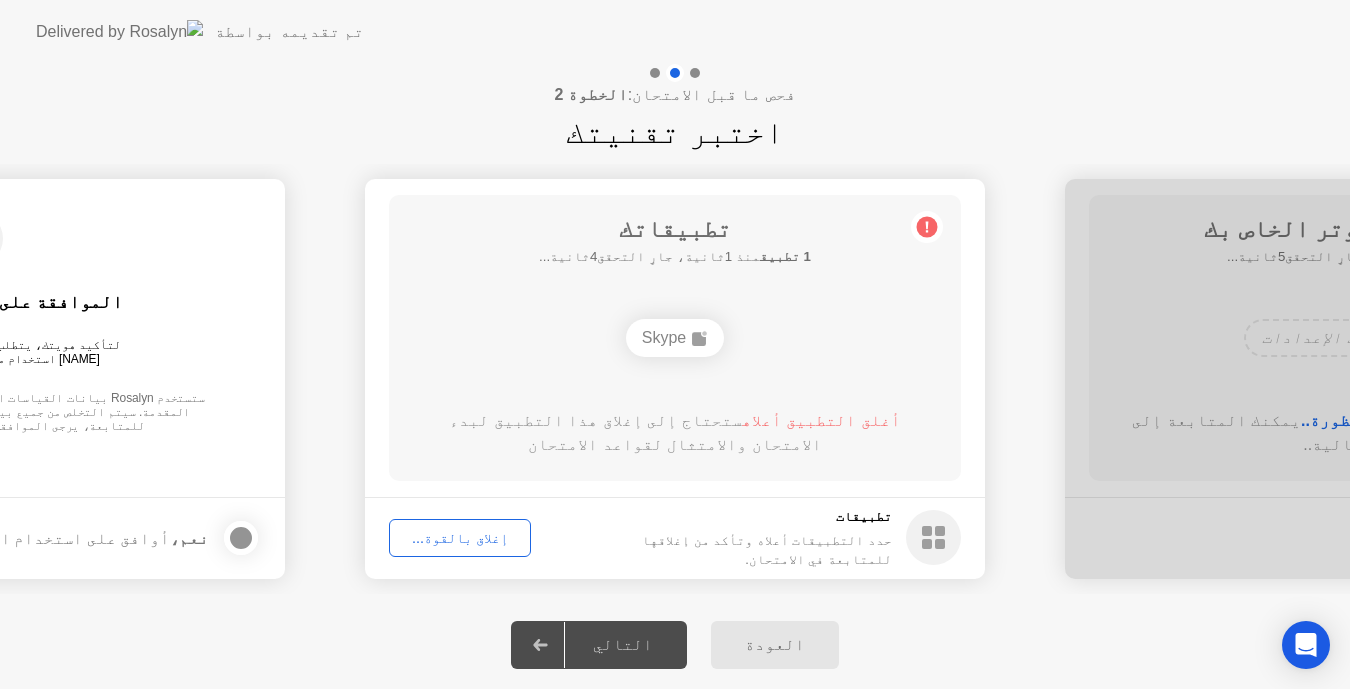click on "**********" 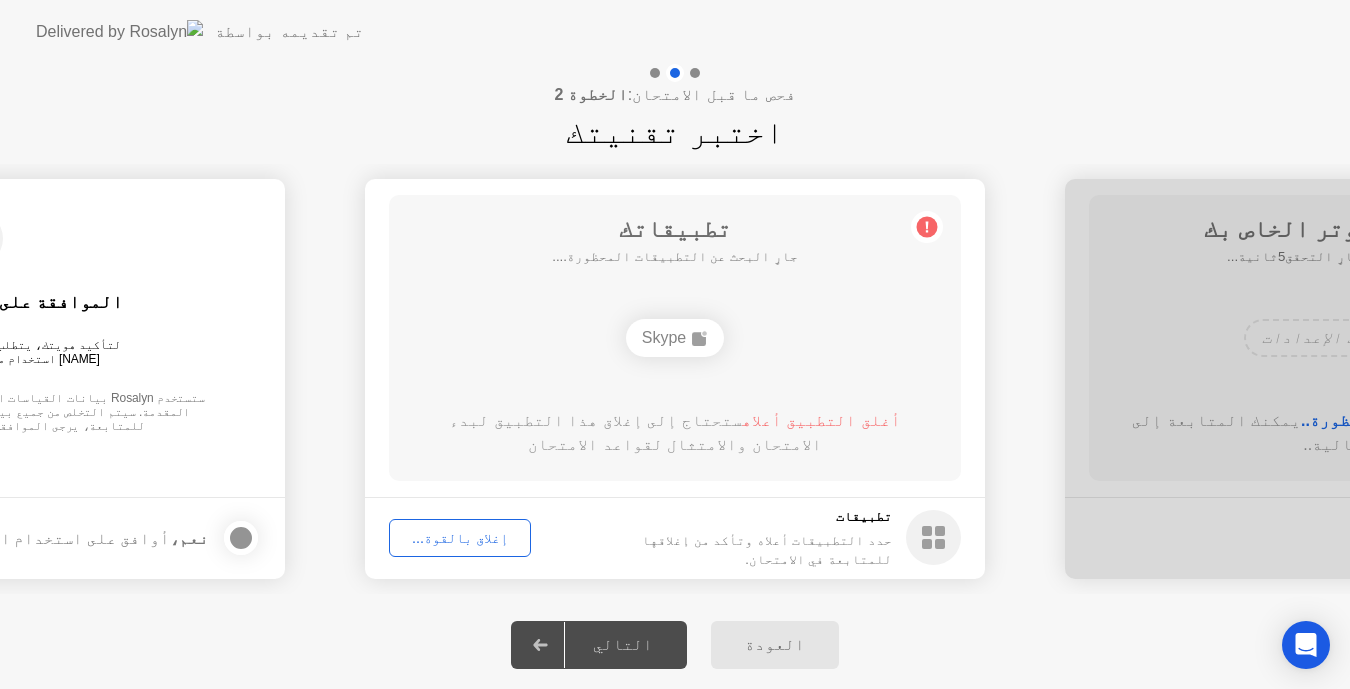 click on "إغلاق بالقوة..." 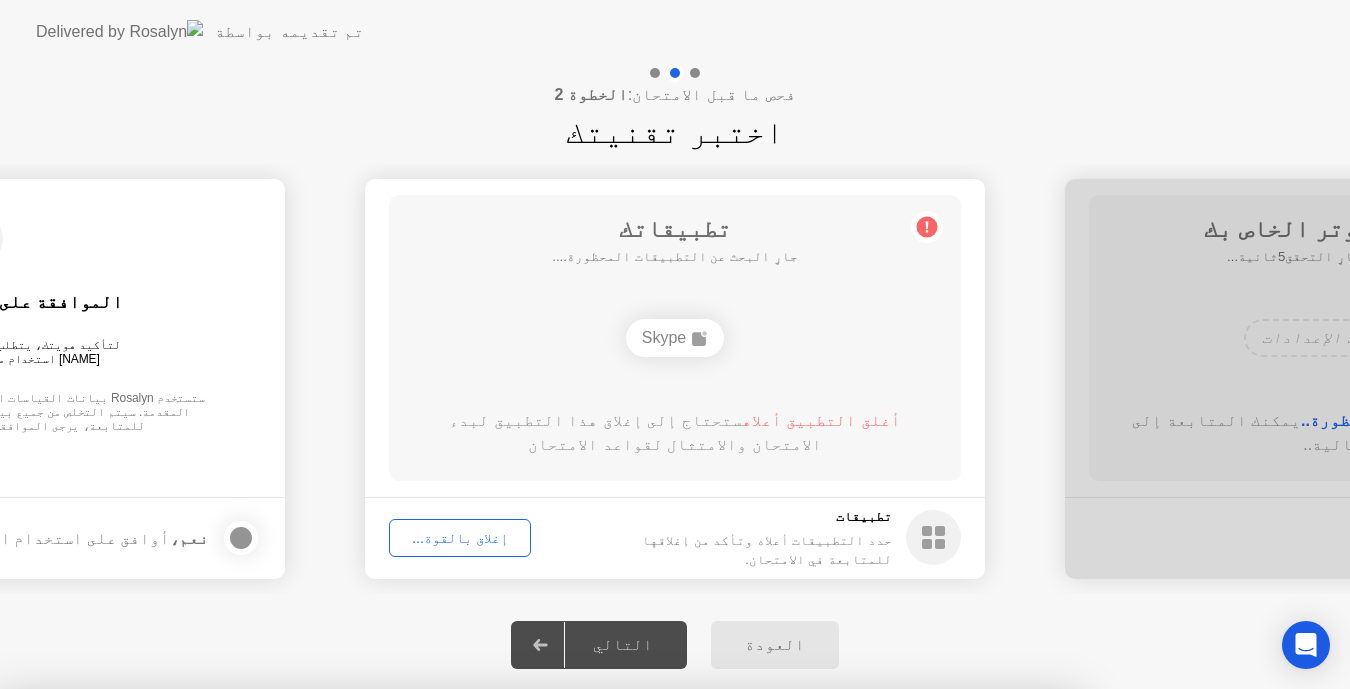 click on "تأكيد" at bounding box center (608, 965) 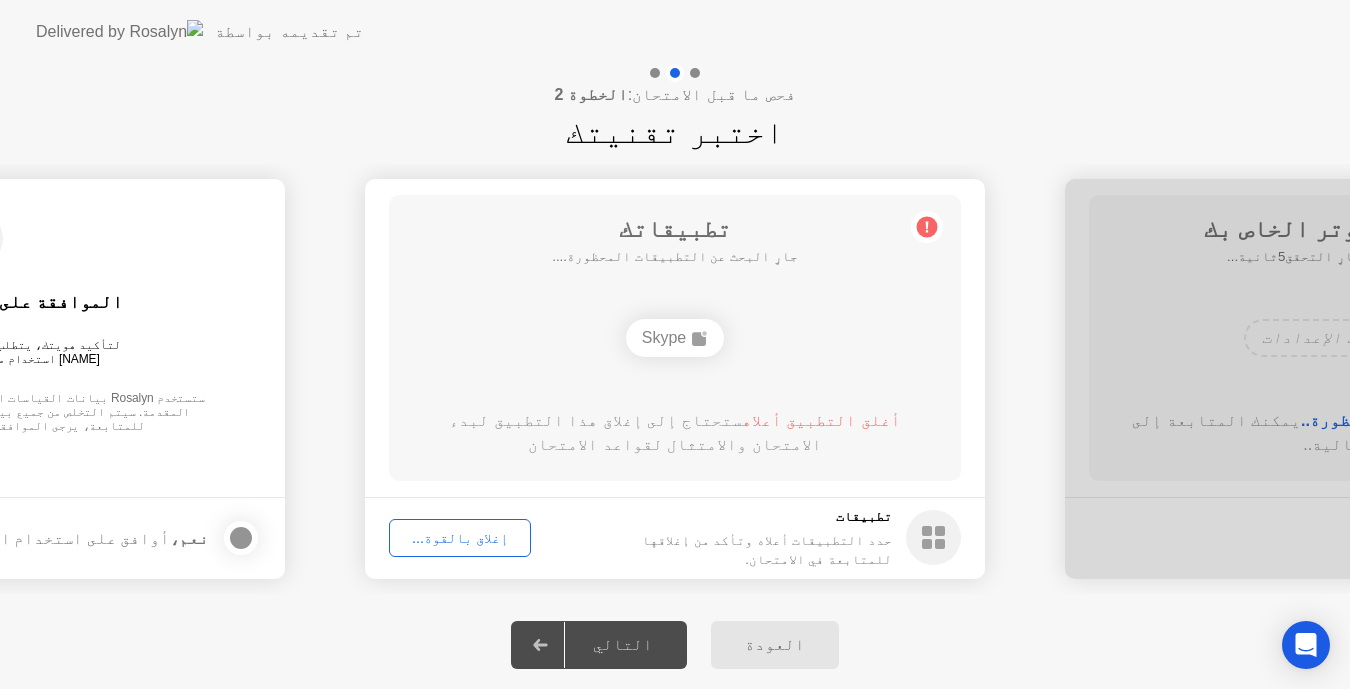 click on "أغلق التطبيق أعلاه  ستحتاج إلى إغلاق هذا التطبيق لبدء الامتحان والامتثال لقواعد الامتحان" 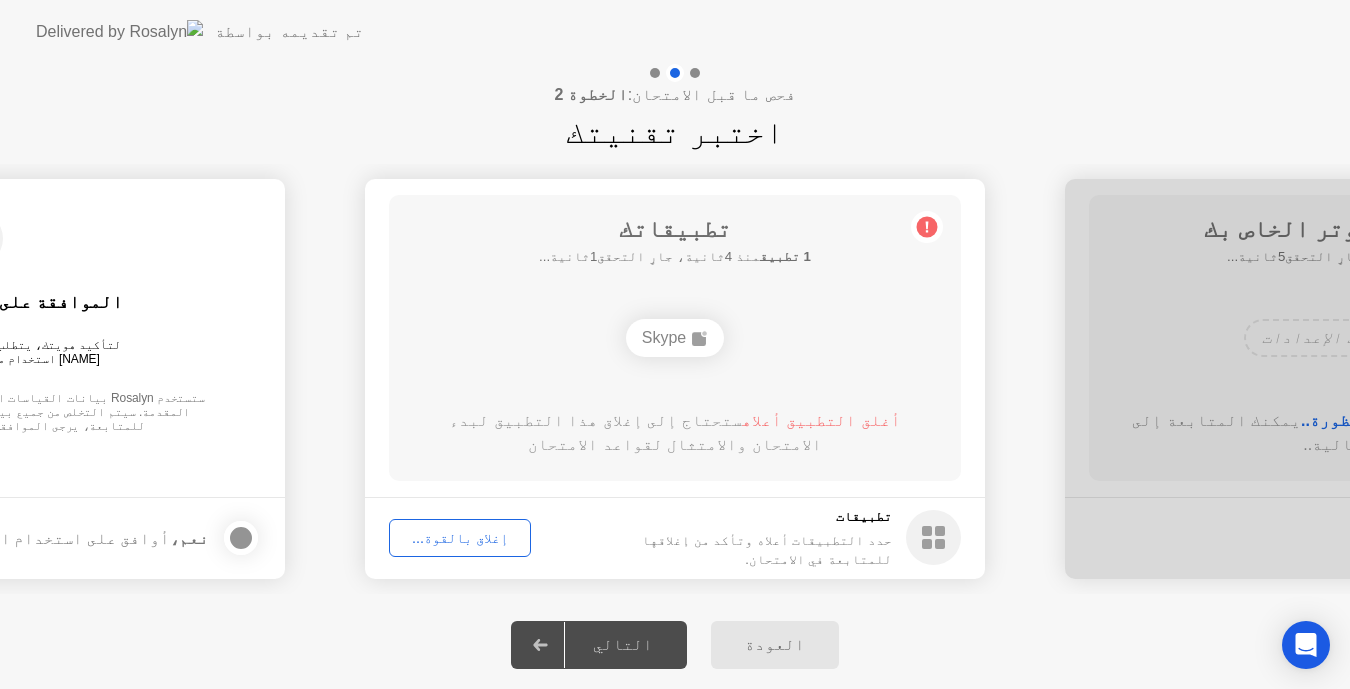 click on "التالي" 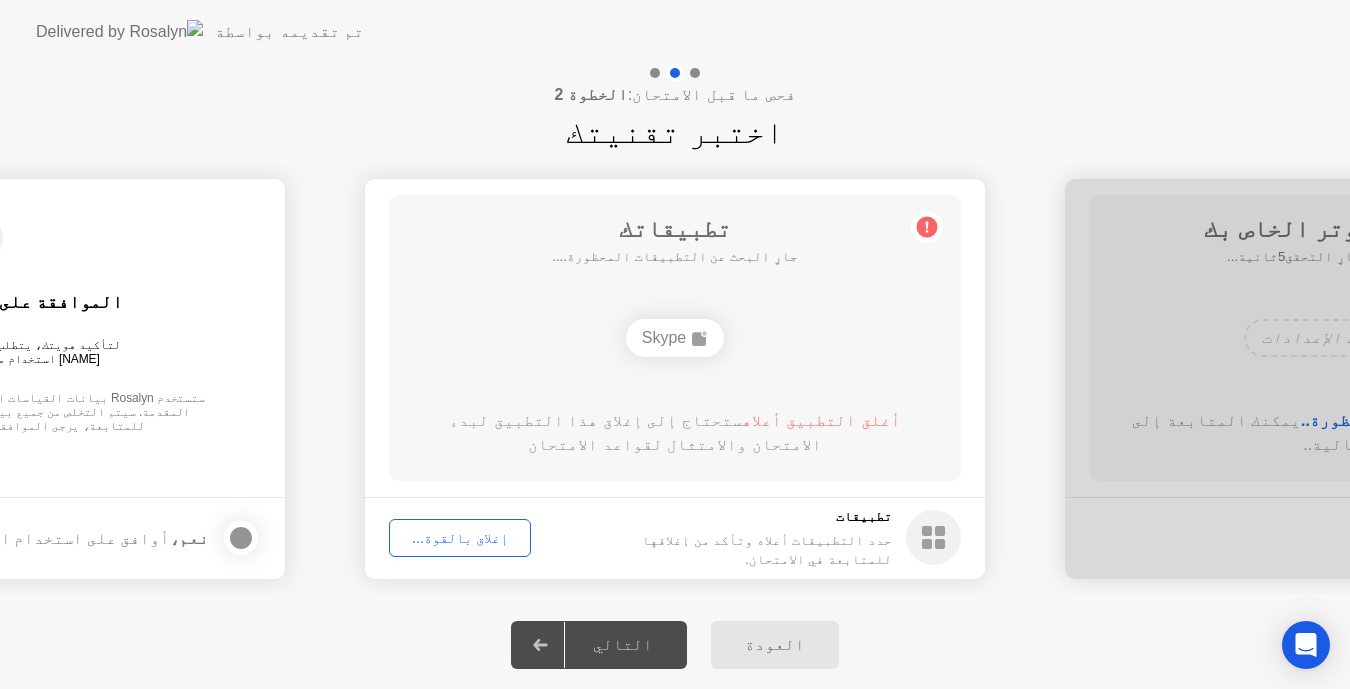 click on "إغلاق بالقوة..." 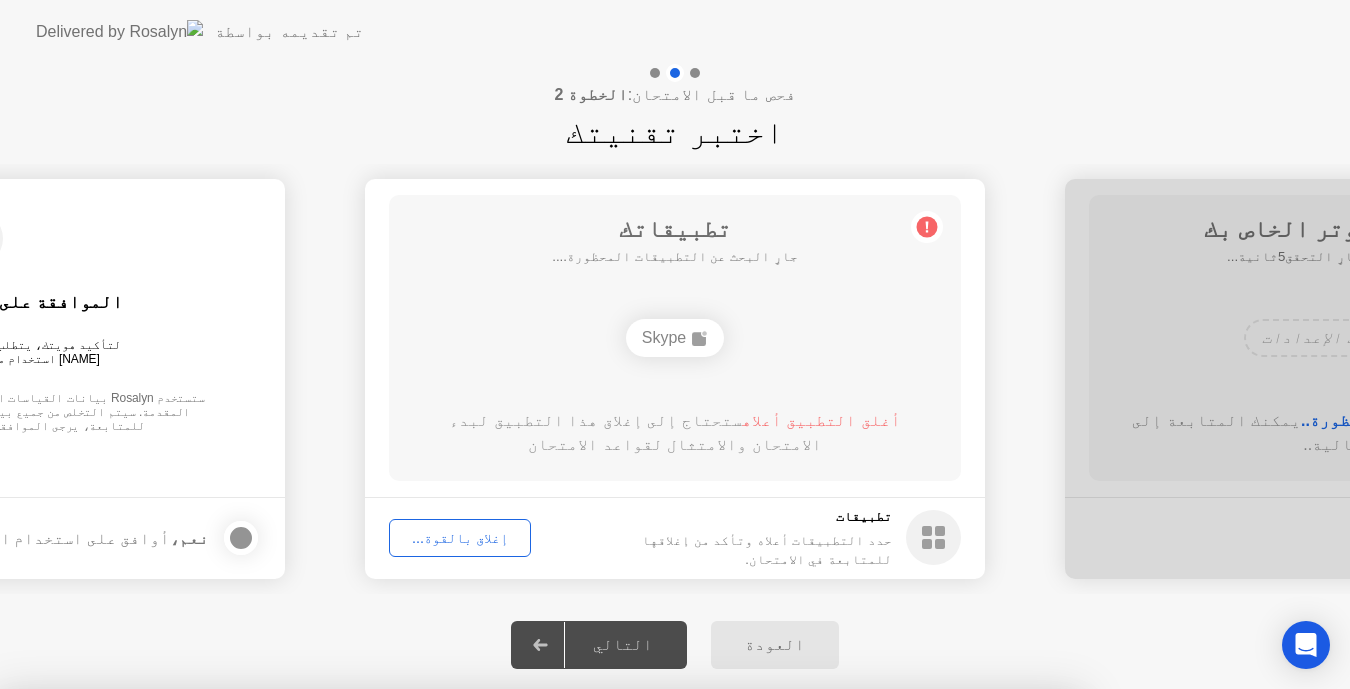 click on "تأكيد" at bounding box center (608, 965) 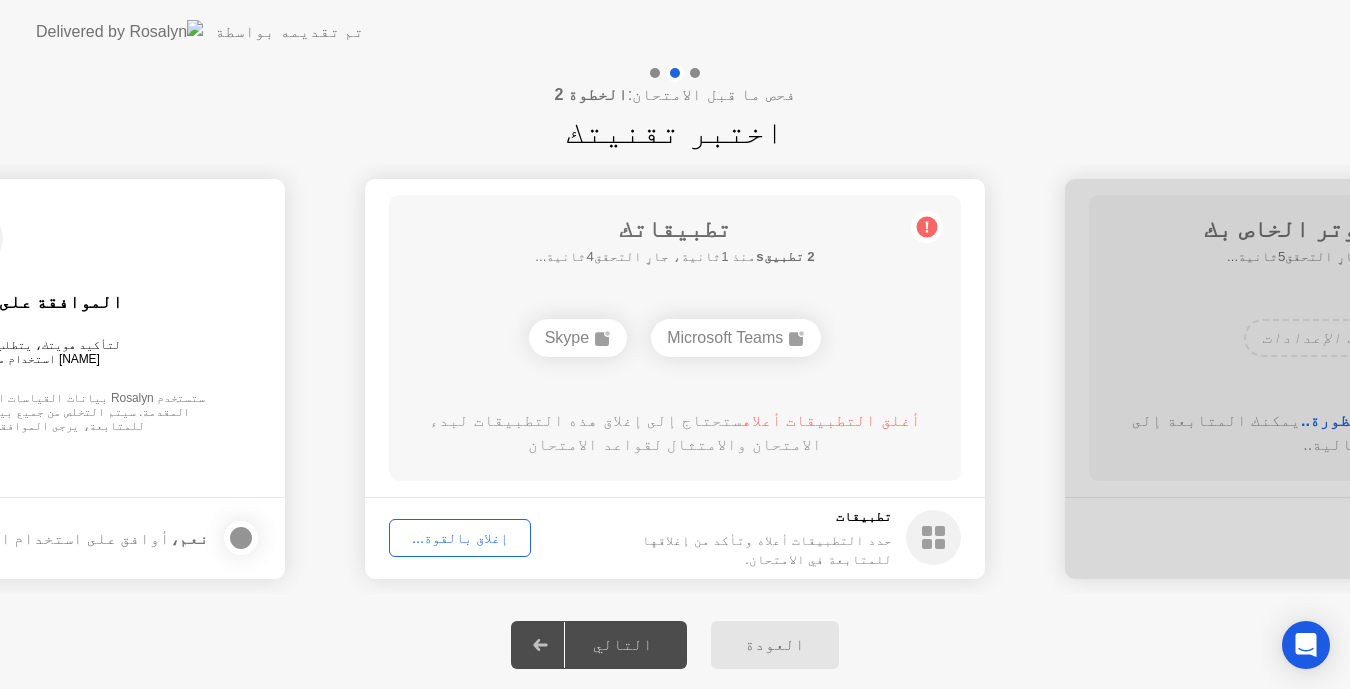 click on "إغلاق بالقوة..." 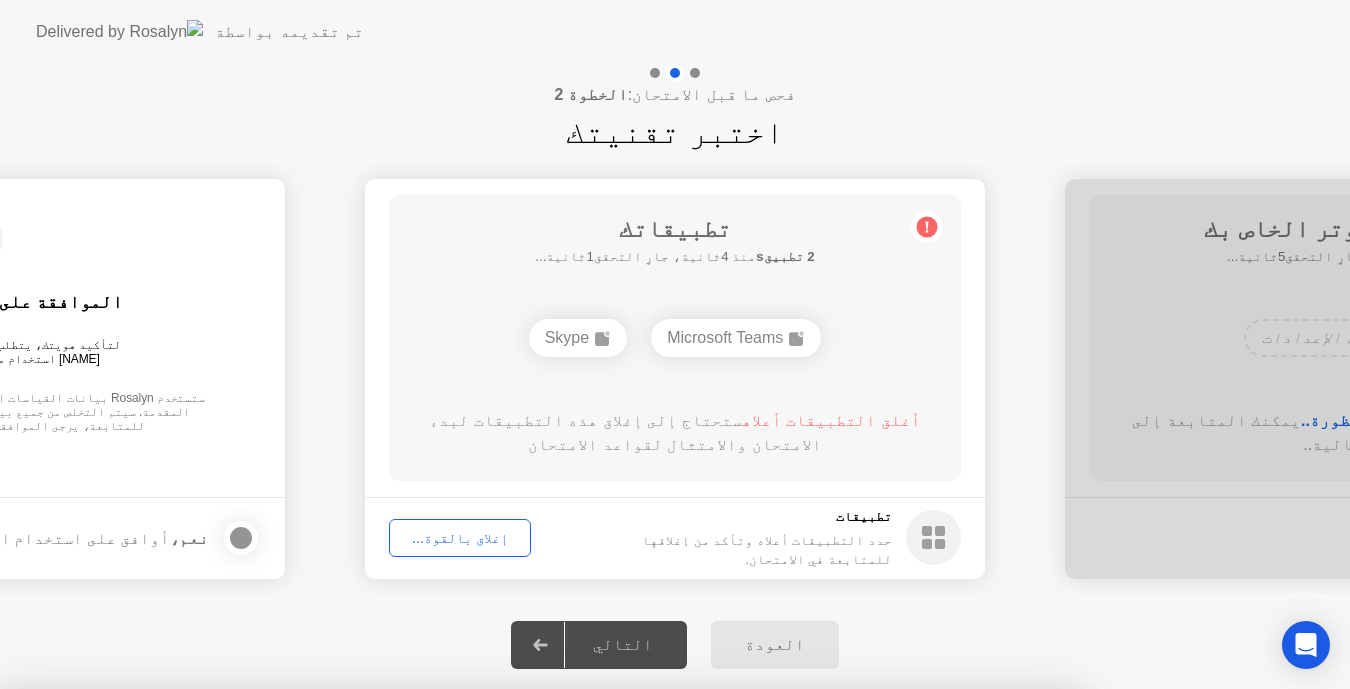 click on "تأكيد" at bounding box center (608, 965) 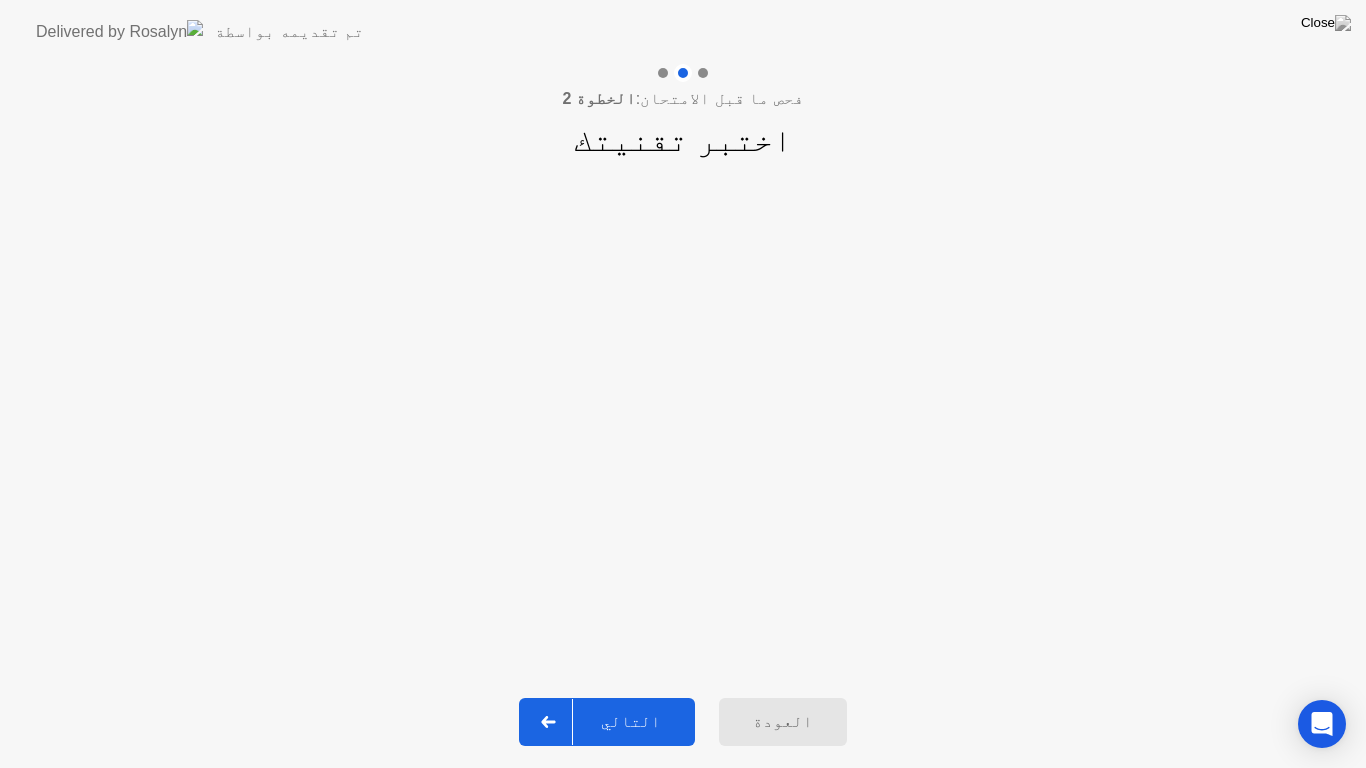 click on "التالي" 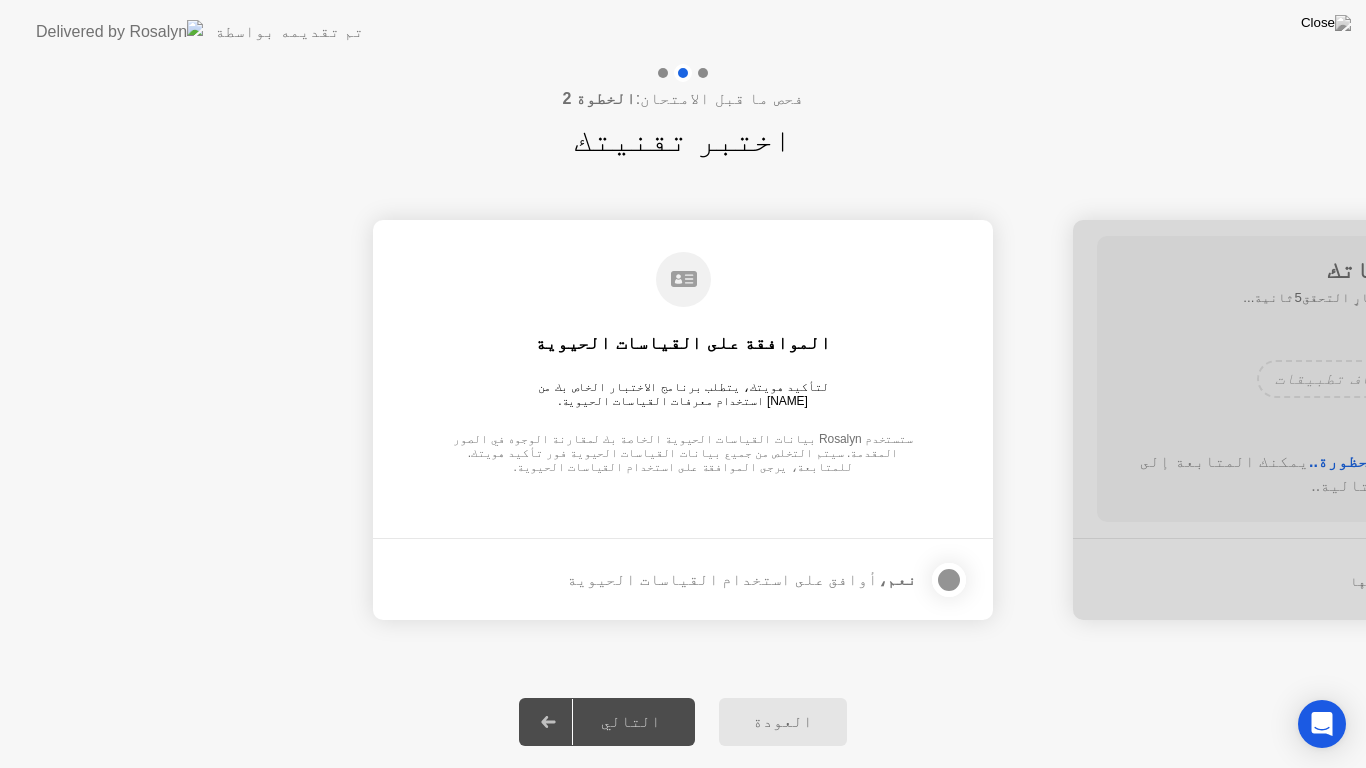 click 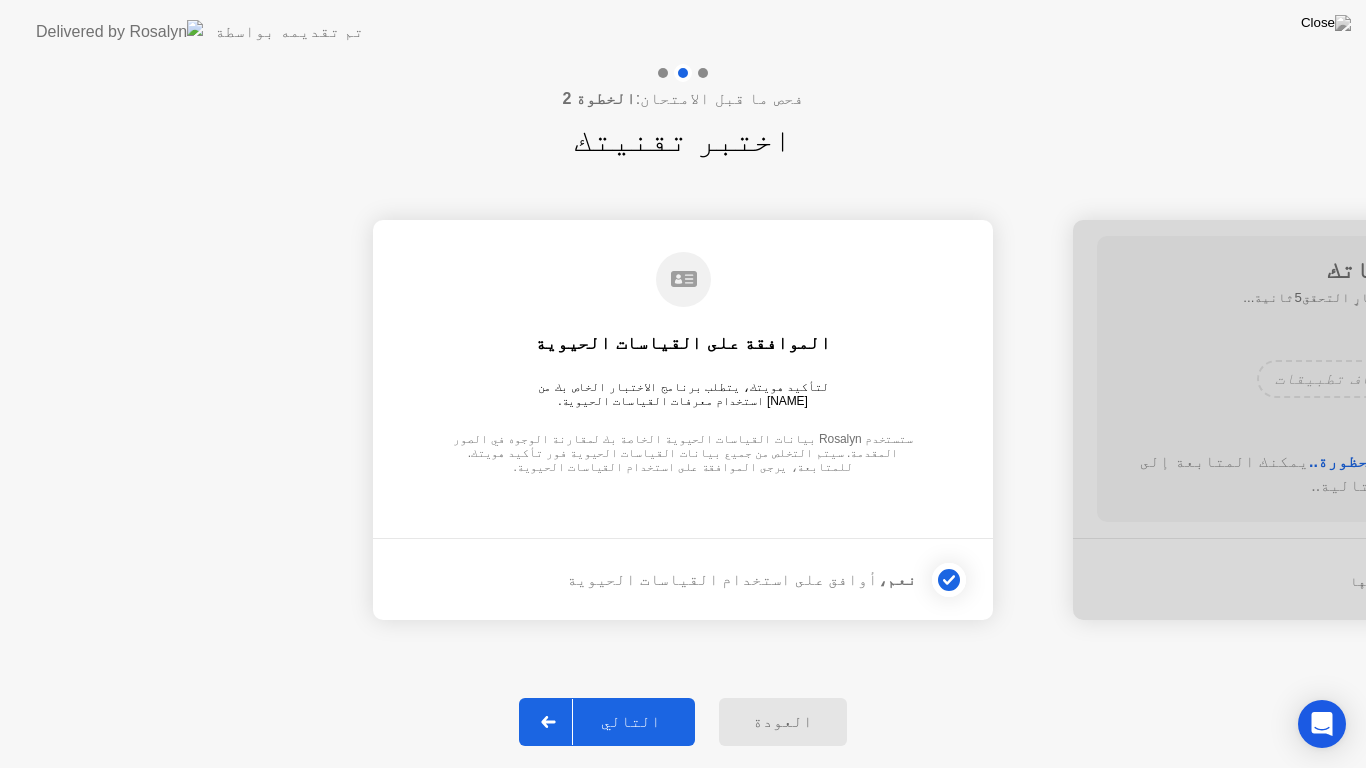 click on "التالي" 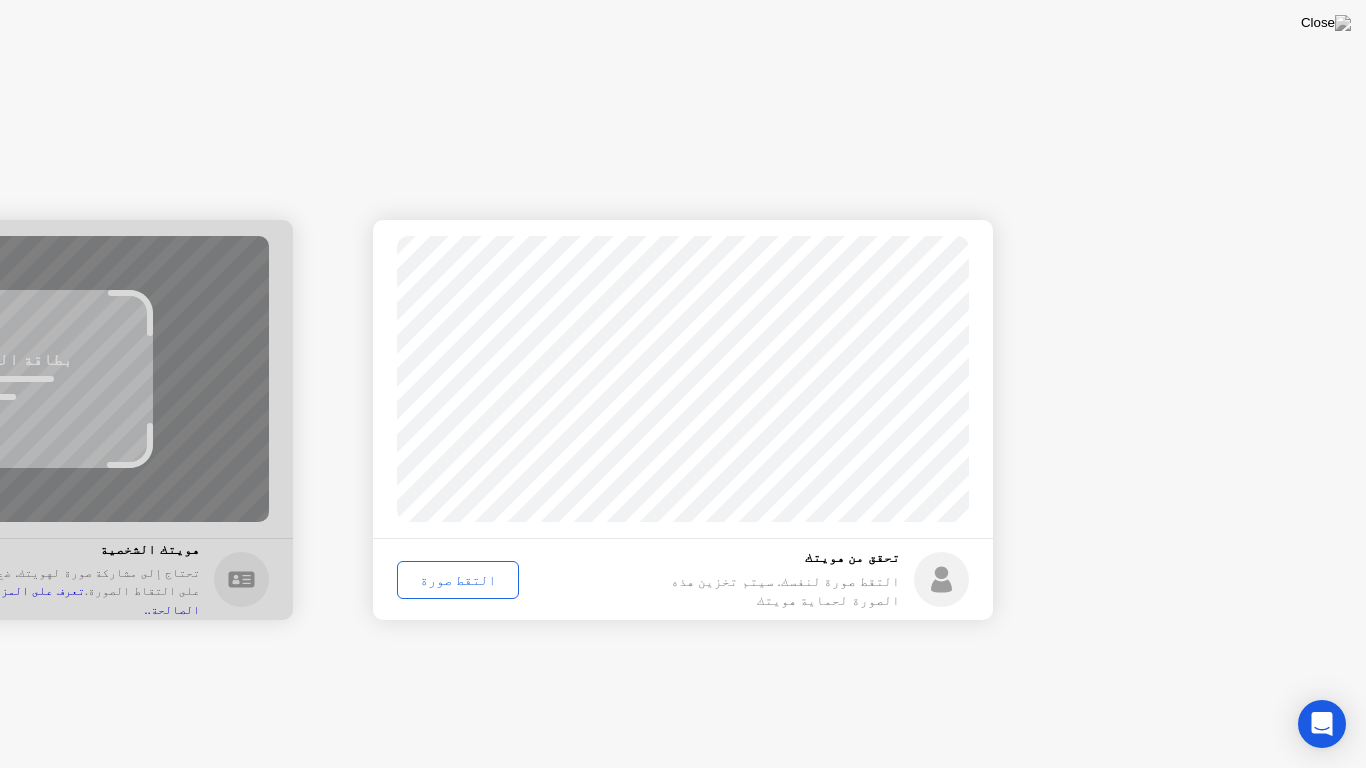 click on "التالي" 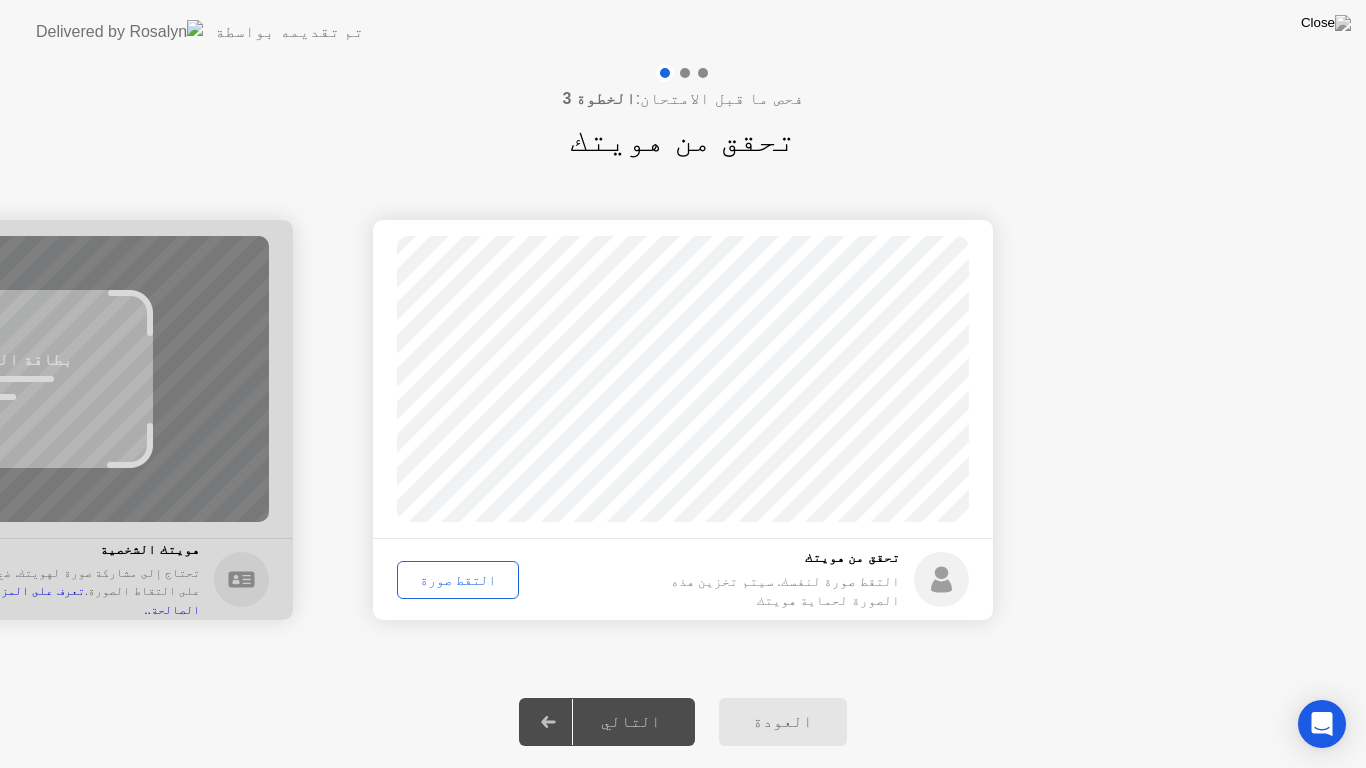 click on "التقط صورة" 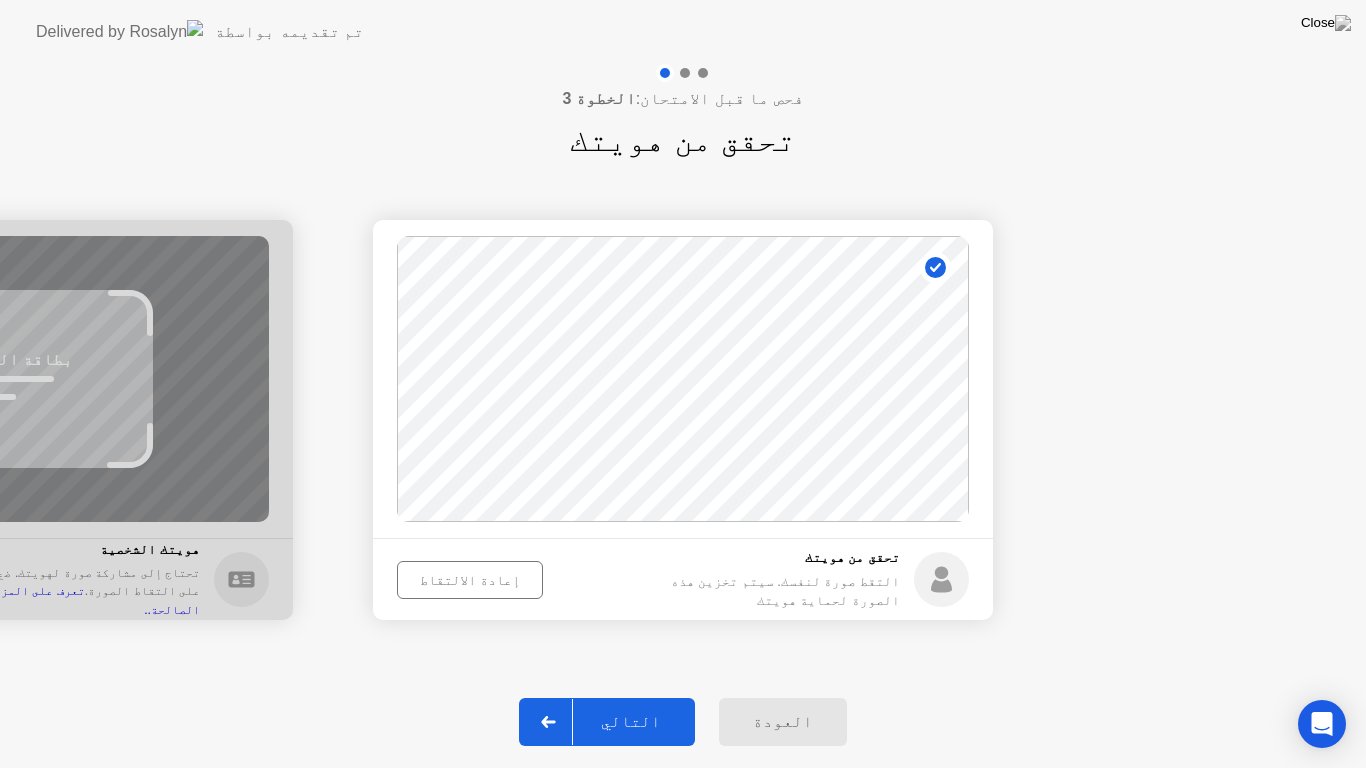 click on "إعادة الالتقاط" 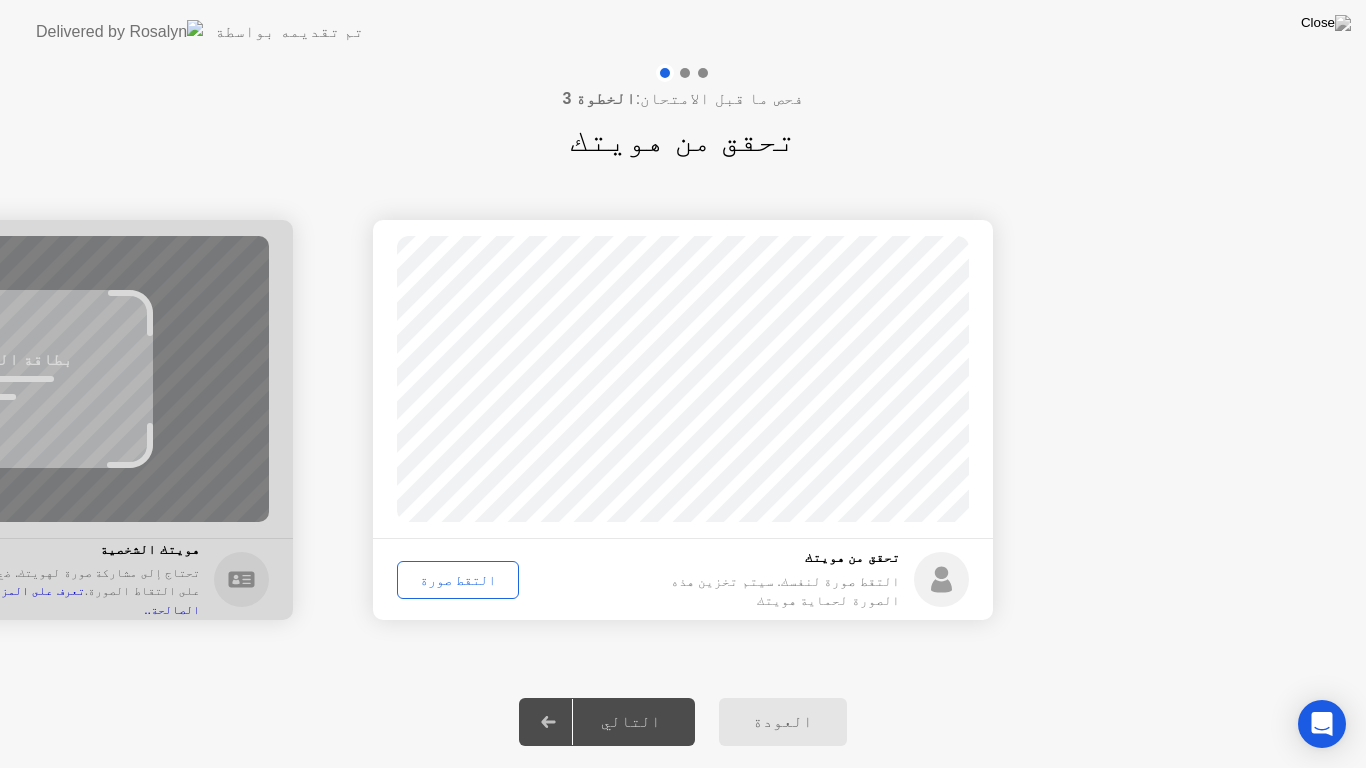 click on "التقط صورة" 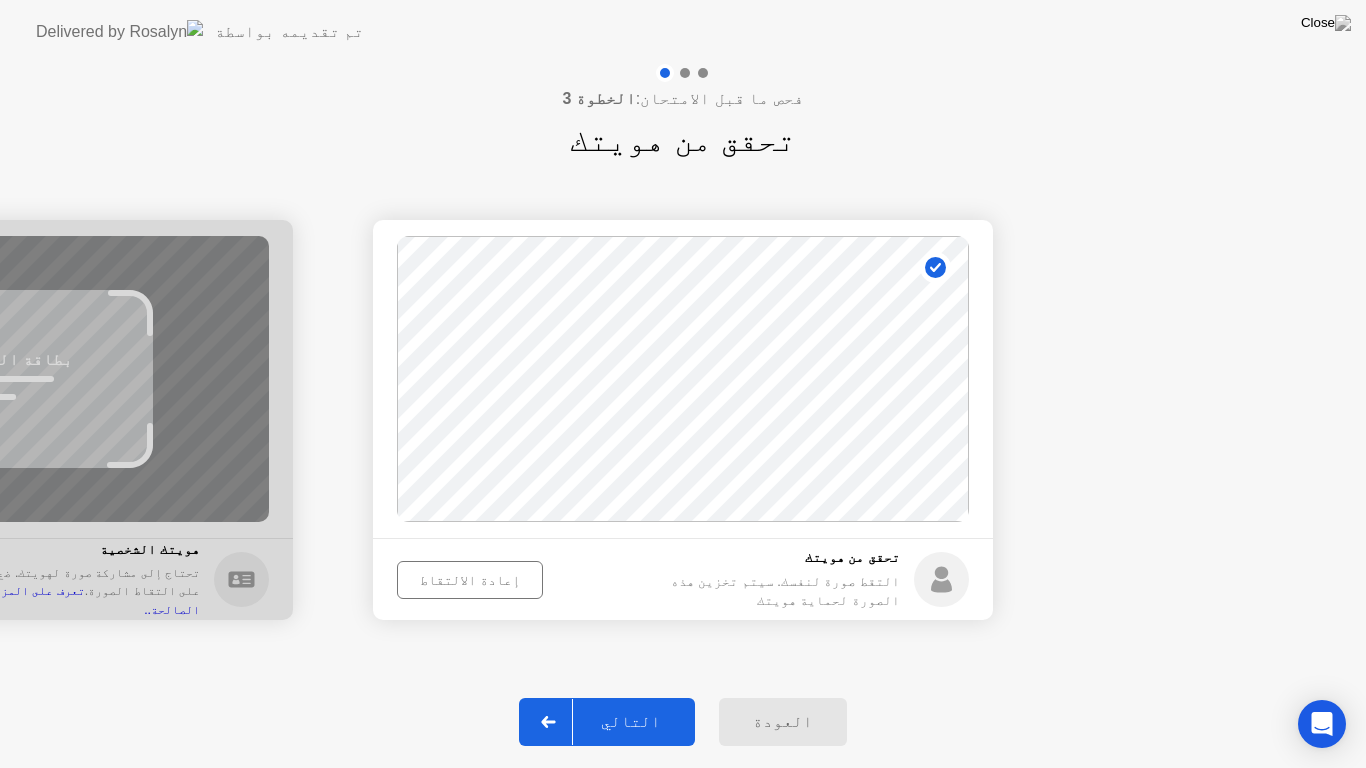 click on "العودة" 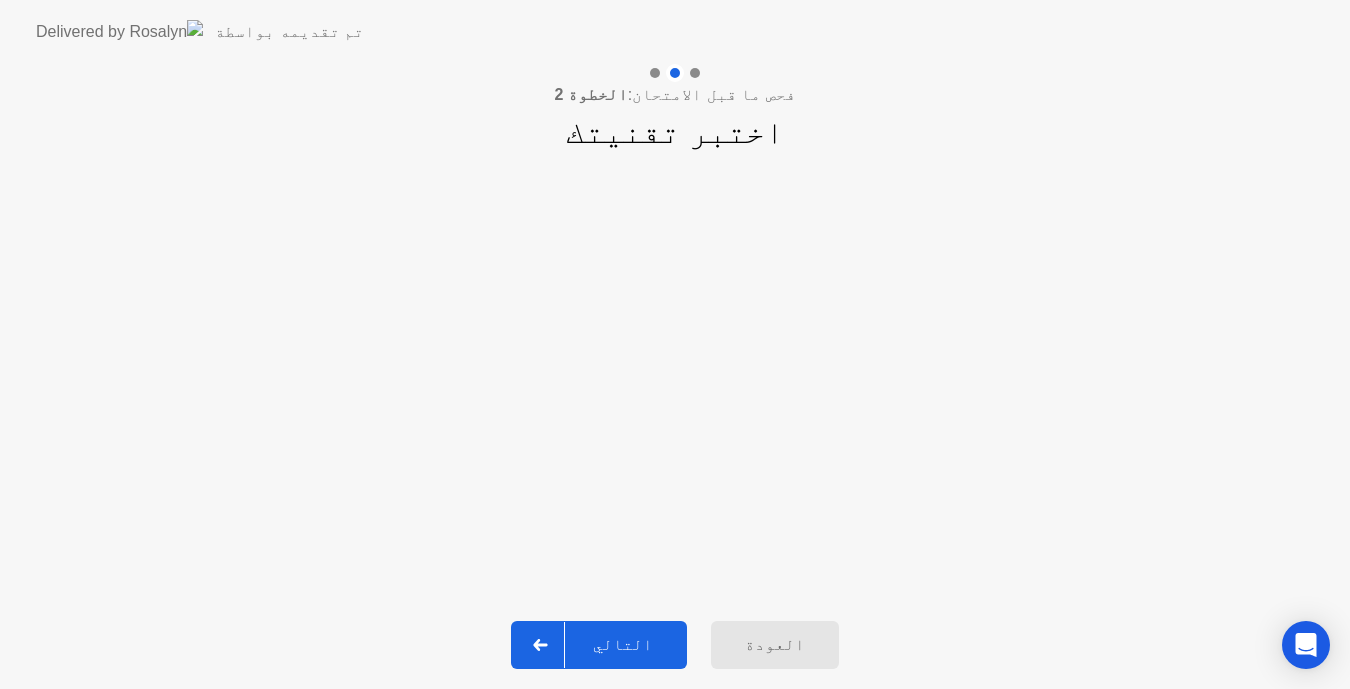 click on "التالي" 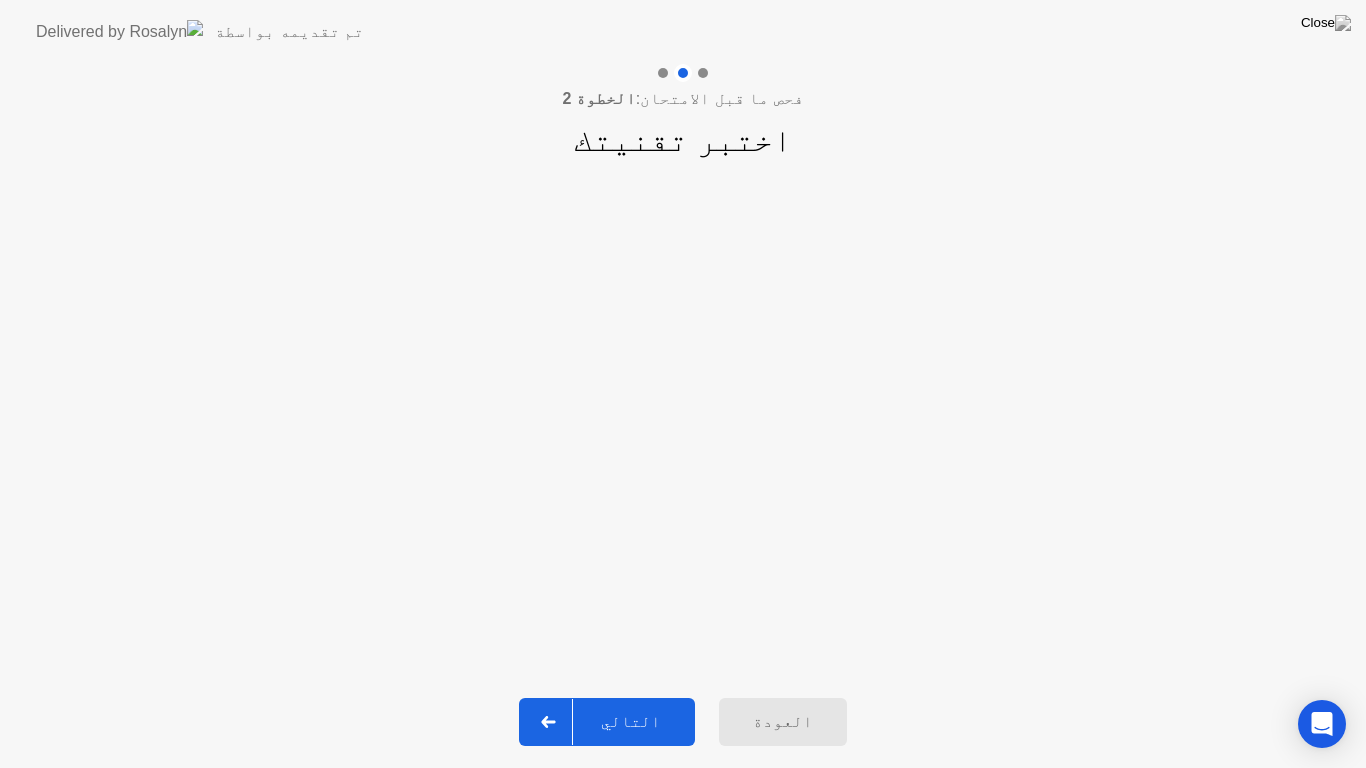 click on "التالي" 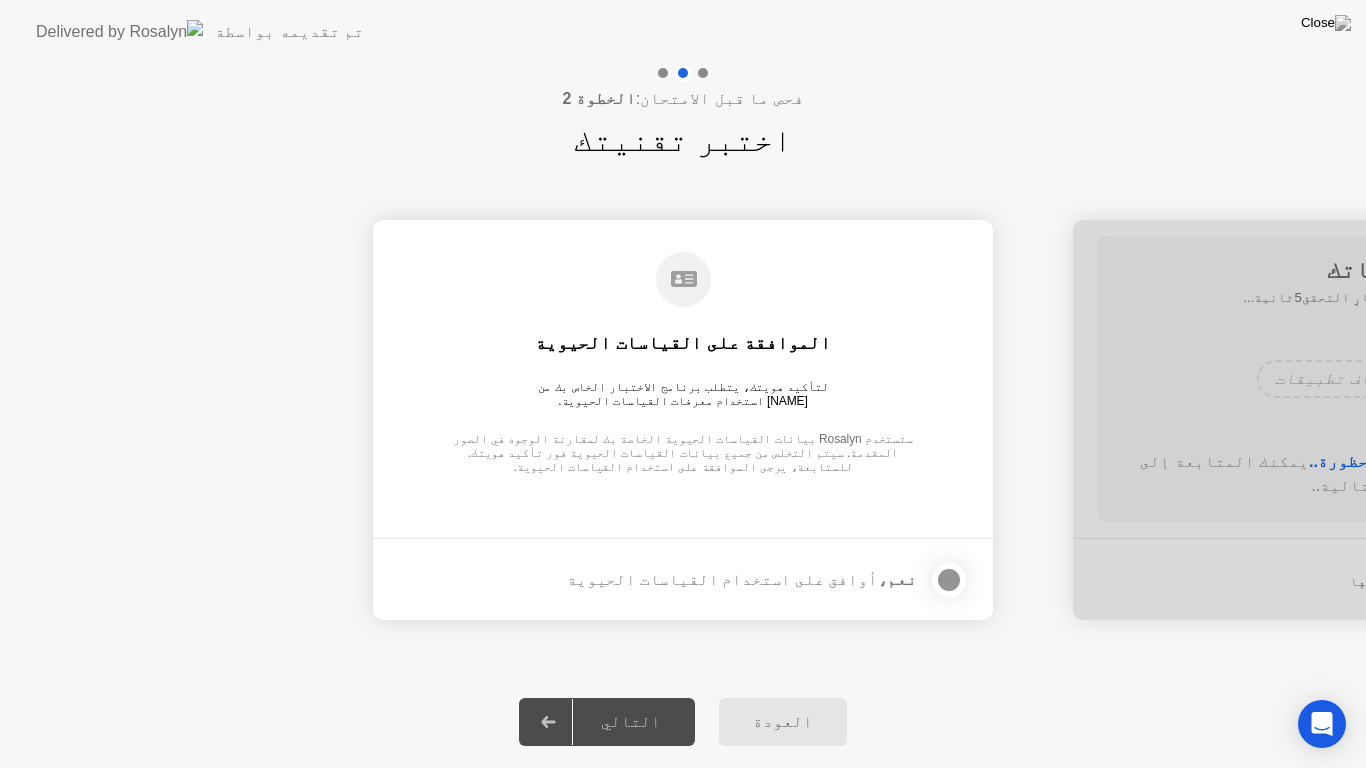 click 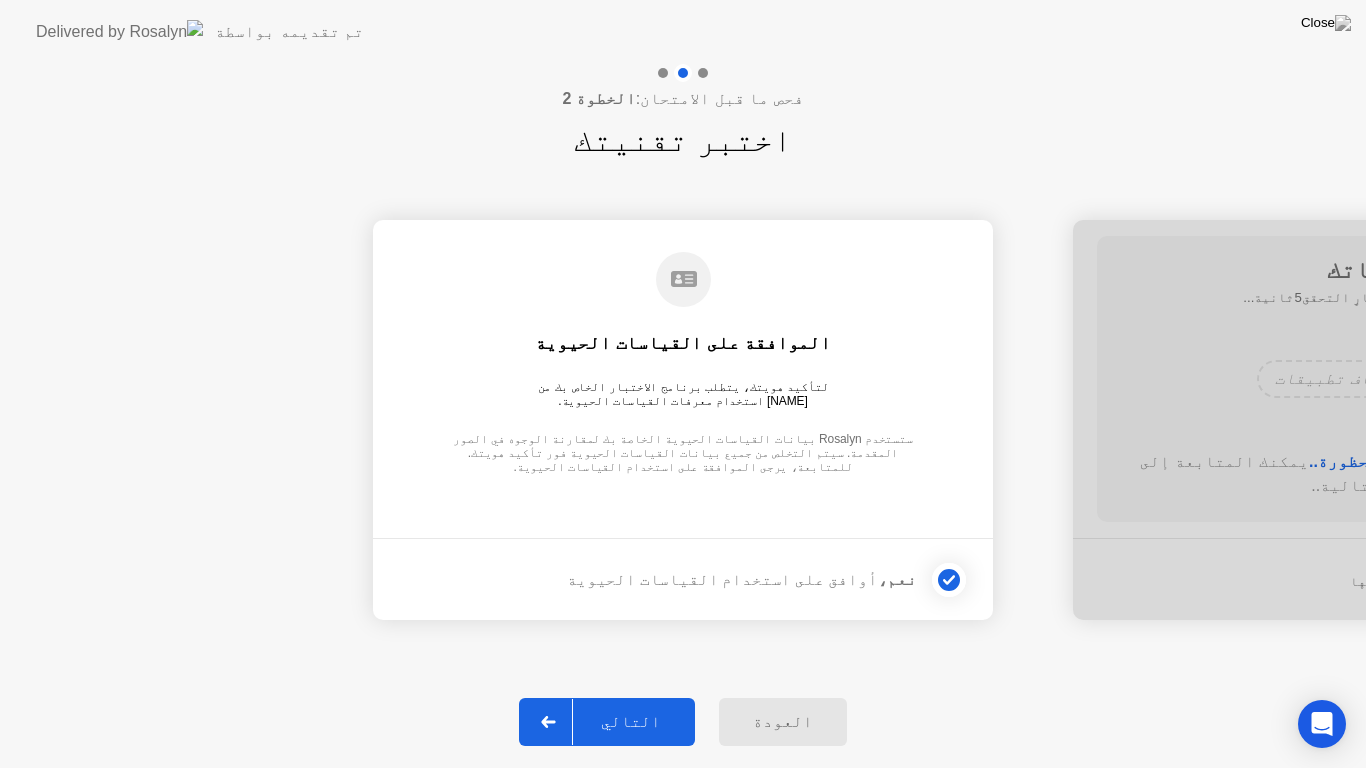 click on "التالي" 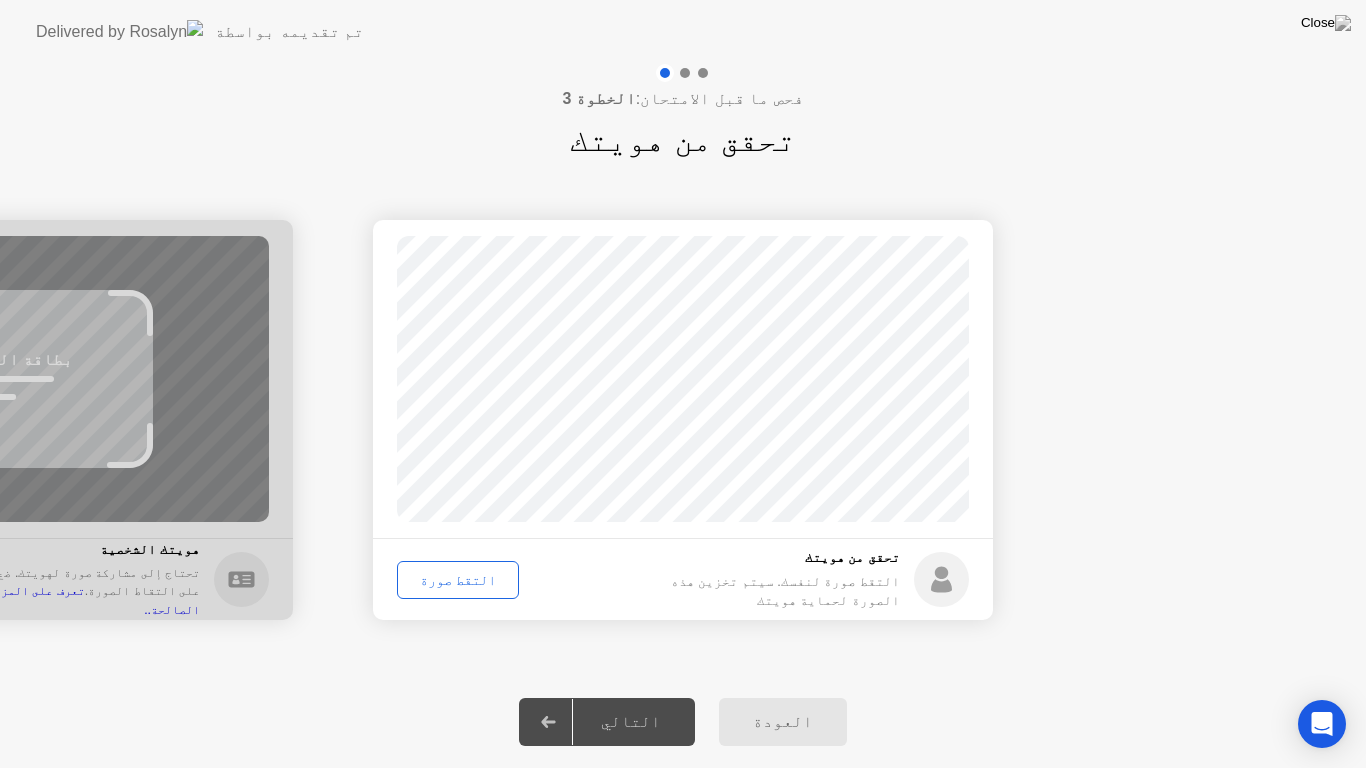 click on "التالي" 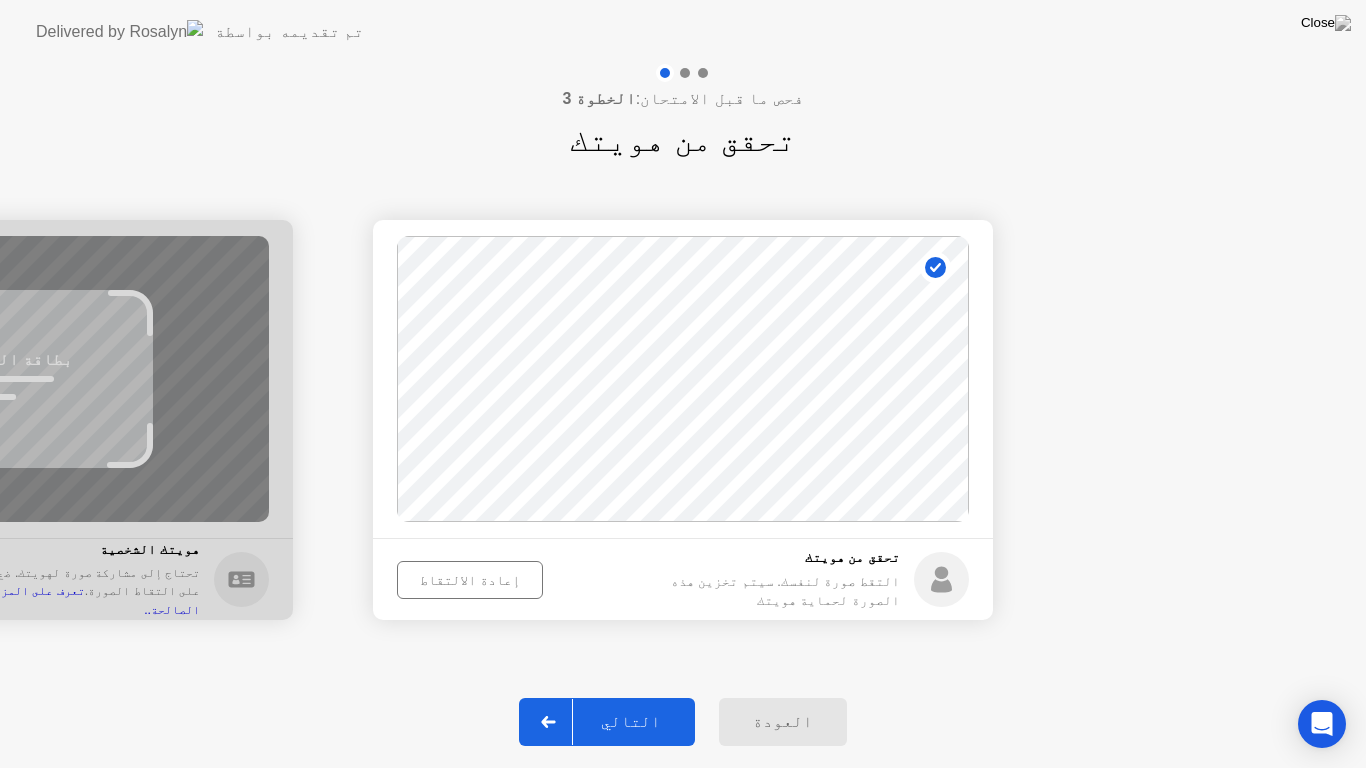 click on "التالي" 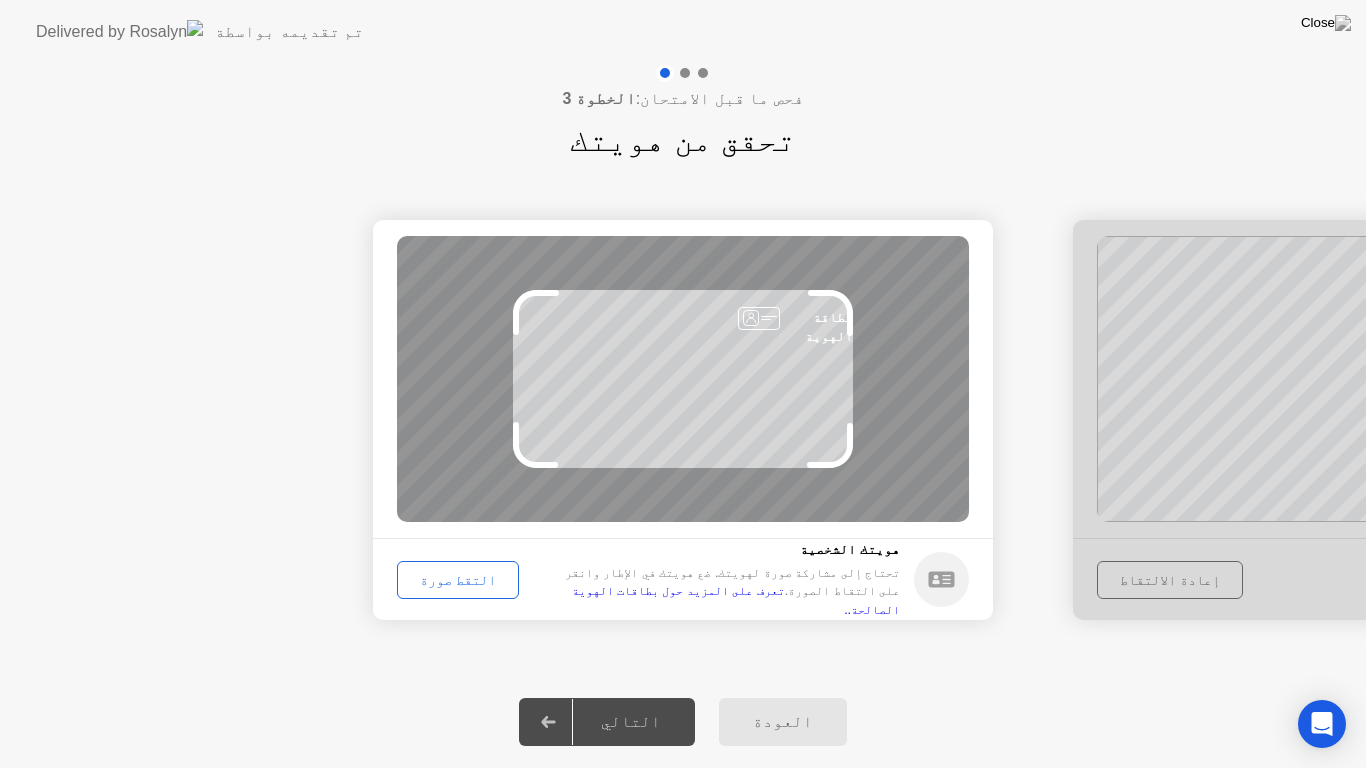click on "التقط صورة" 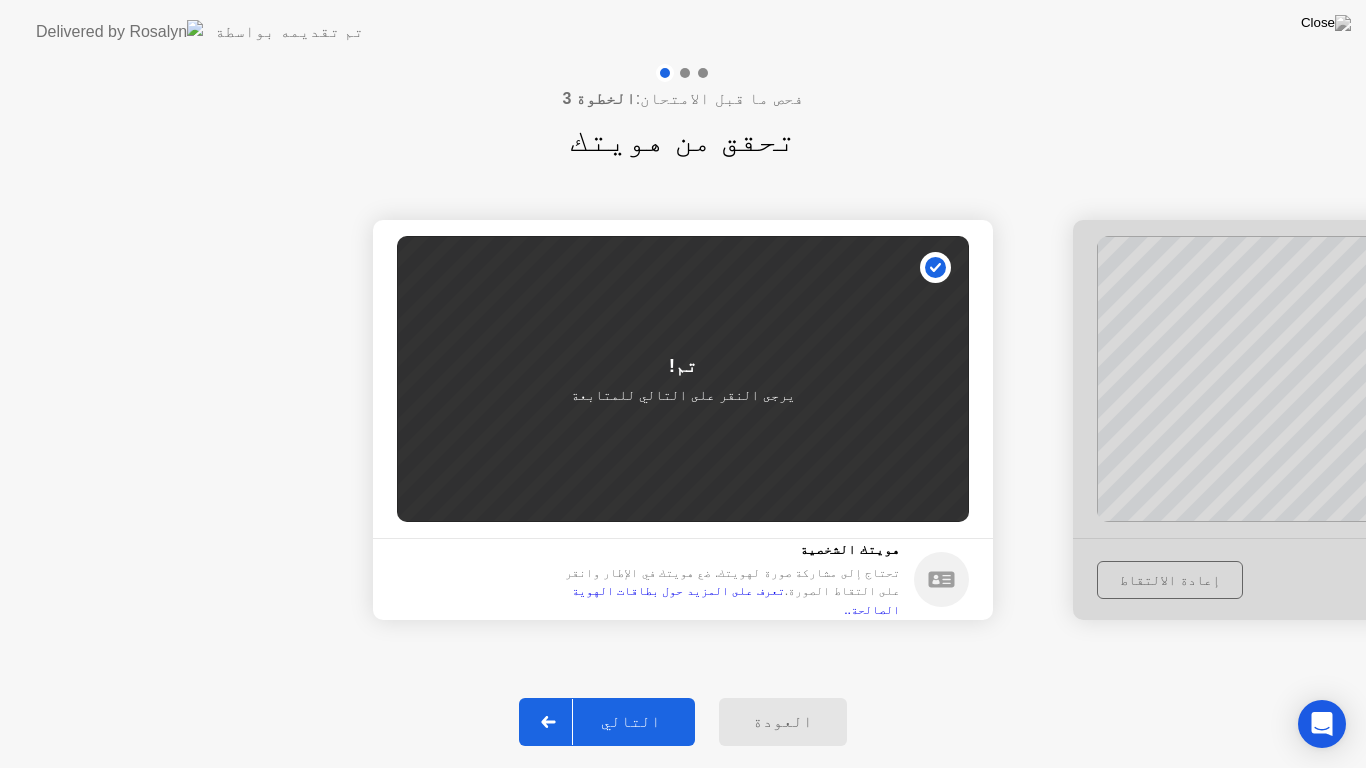 click on "التالي" 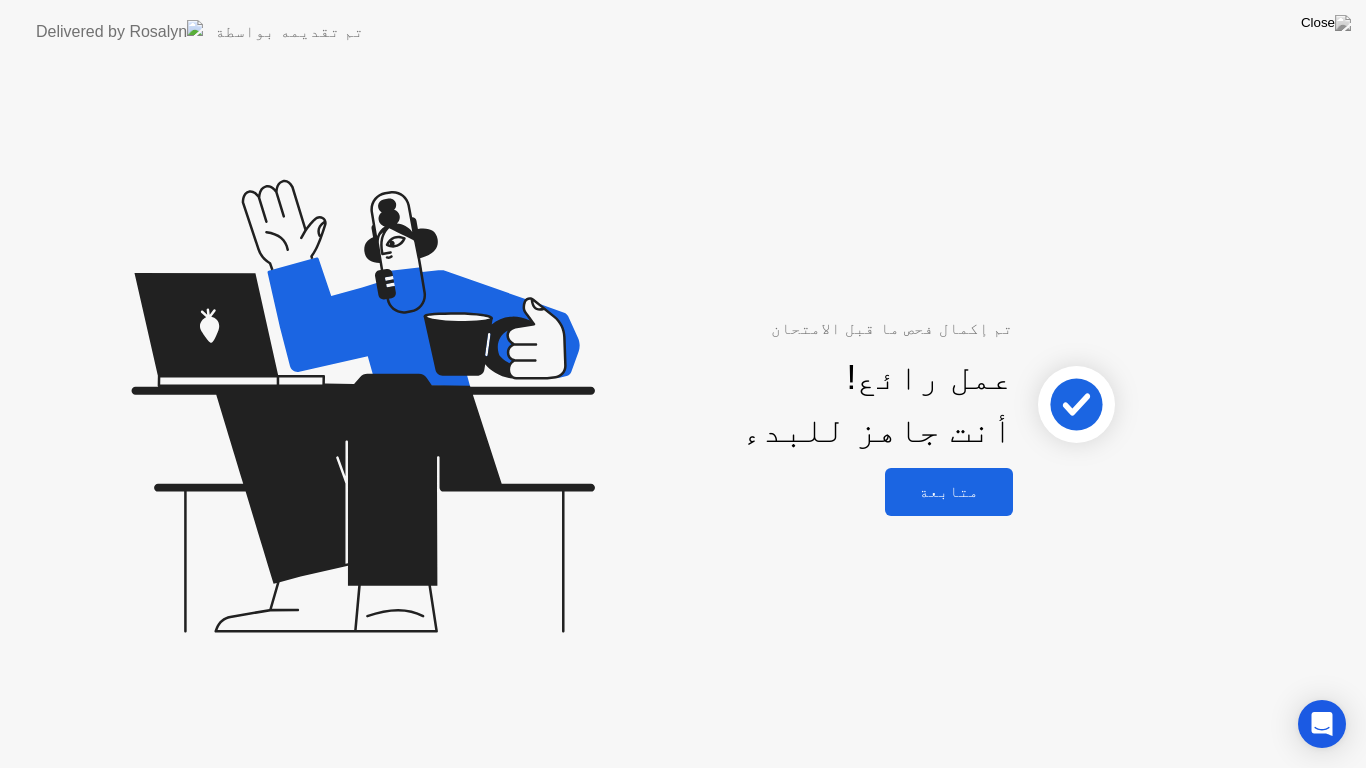 click on "متابعة" 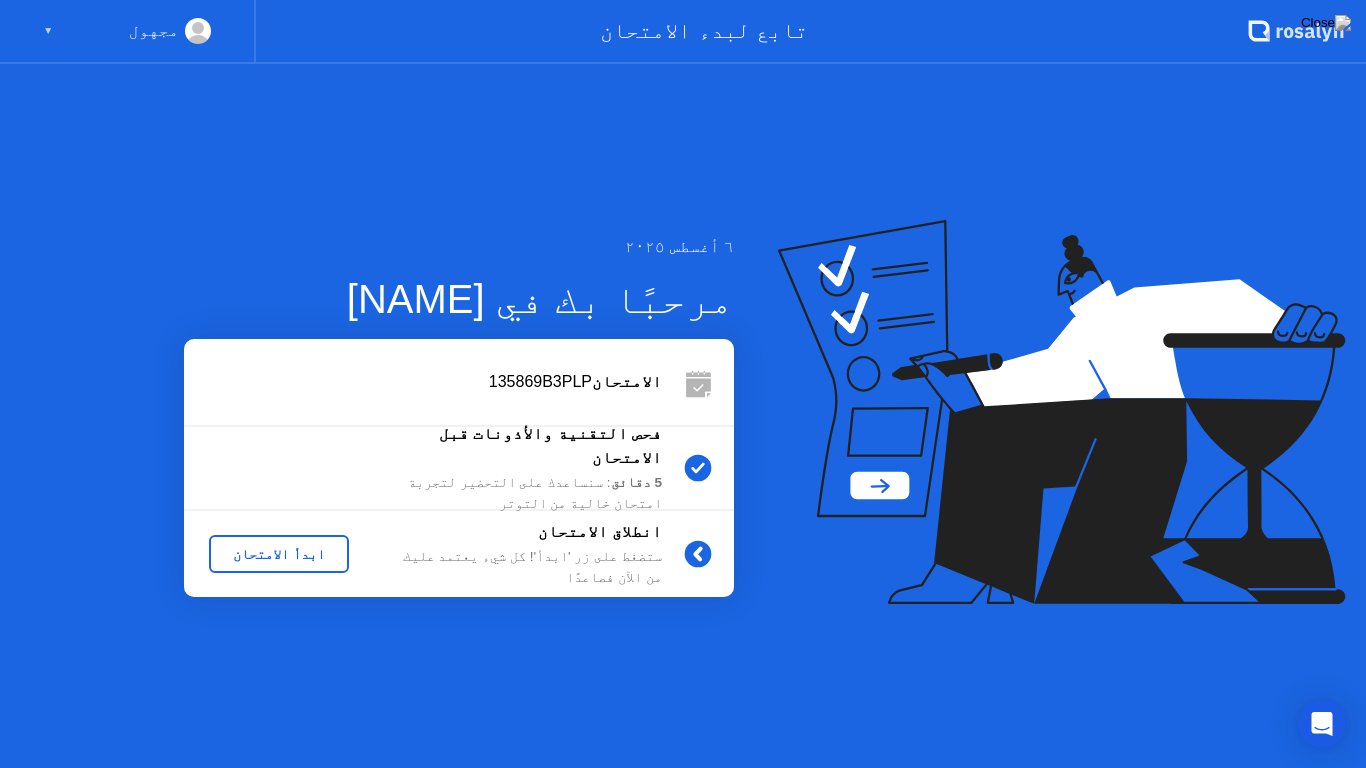 click on "ابدأ الامتحان" 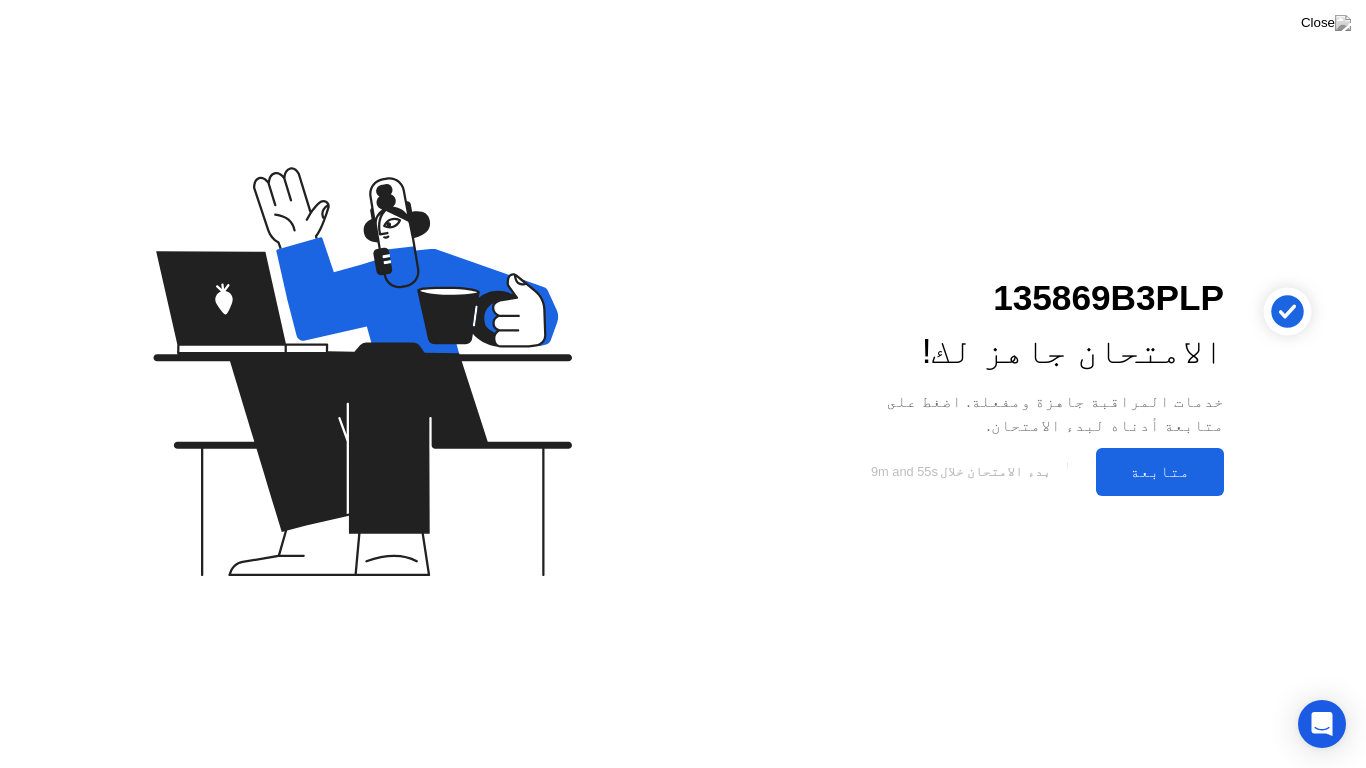 click on "متابعة" 